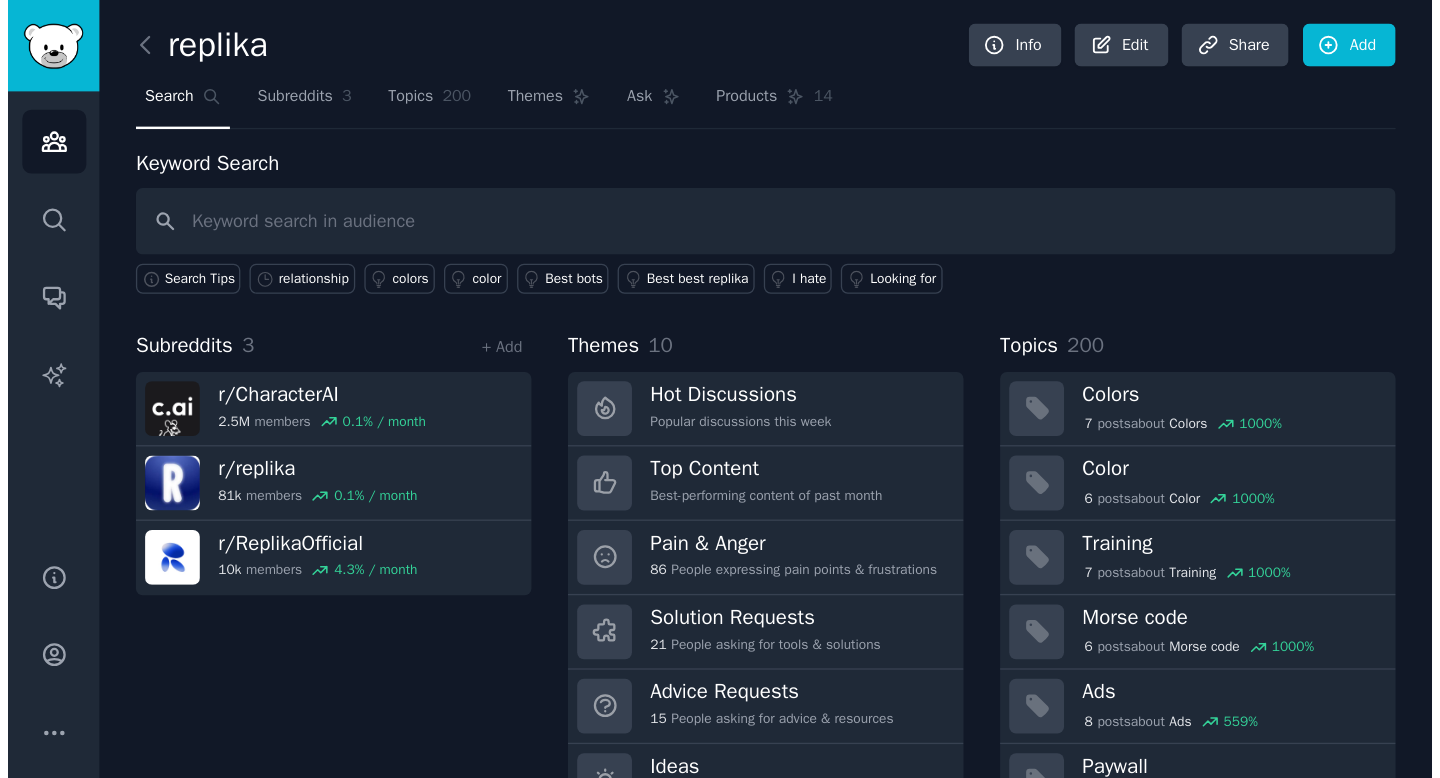 scroll, scrollTop: 0, scrollLeft: 0, axis: both 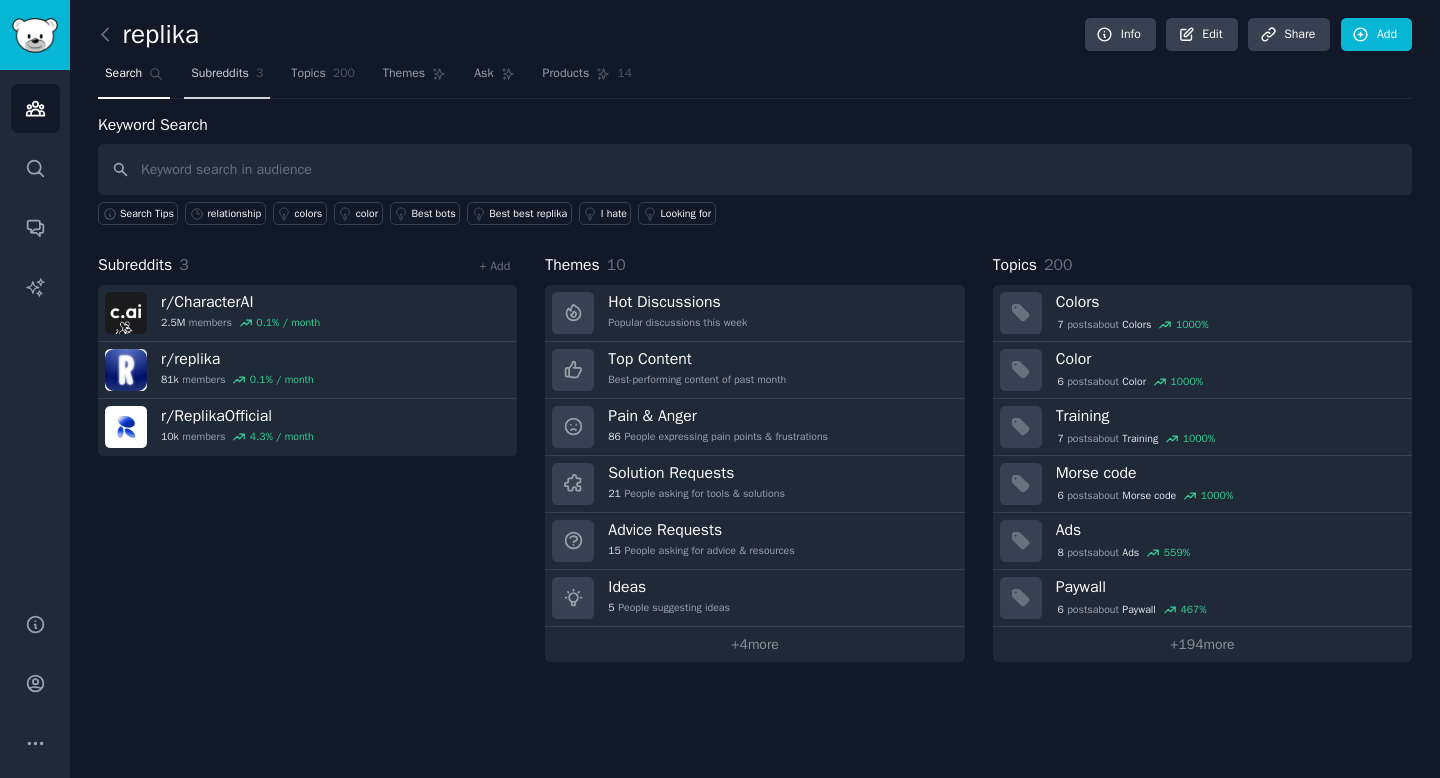 click on "Subreddits" at bounding box center (220, 74) 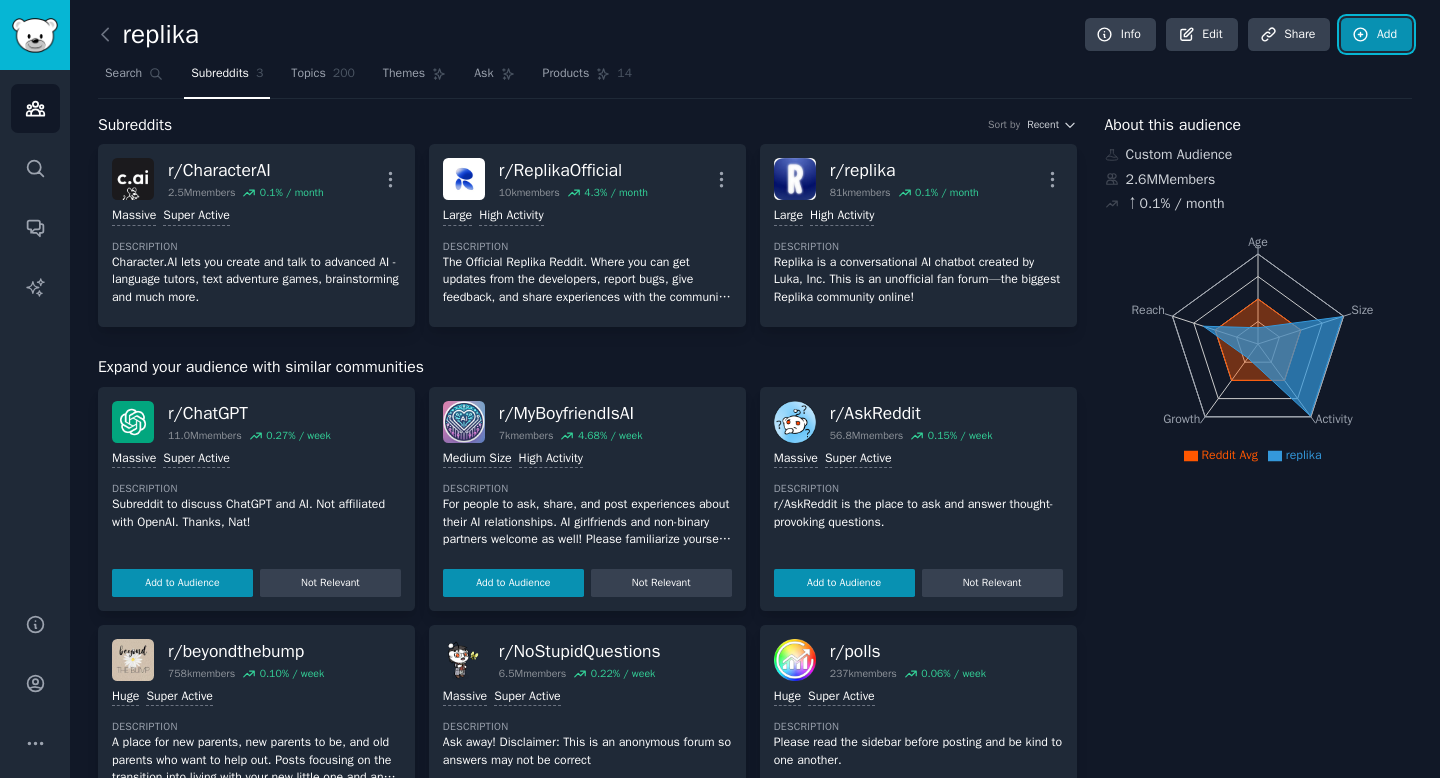 click on "Add" at bounding box center (1376, 35) 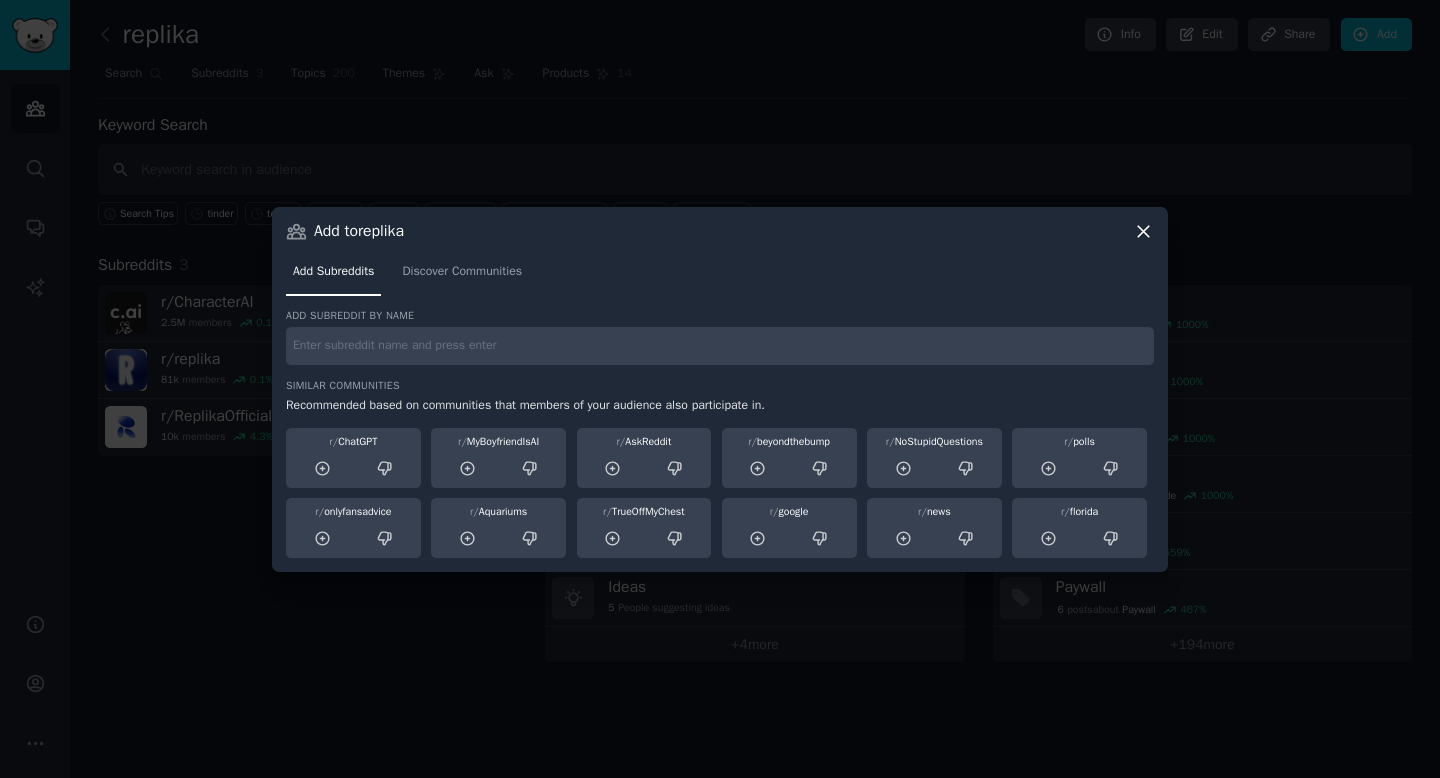 click on "Add subreddit by name Similar Communities Recommended based on communities that members of your audience also participate in. r/ChatGPT r/MyBoyfriendIsAI r/AskReddit r/beyondthebump r/NoStupidQuestions r/polls r/onlyfansadvice r/Aquariums r/TrueOffMyChest r/google r/news r/florida" at bounding box center [720, 433] 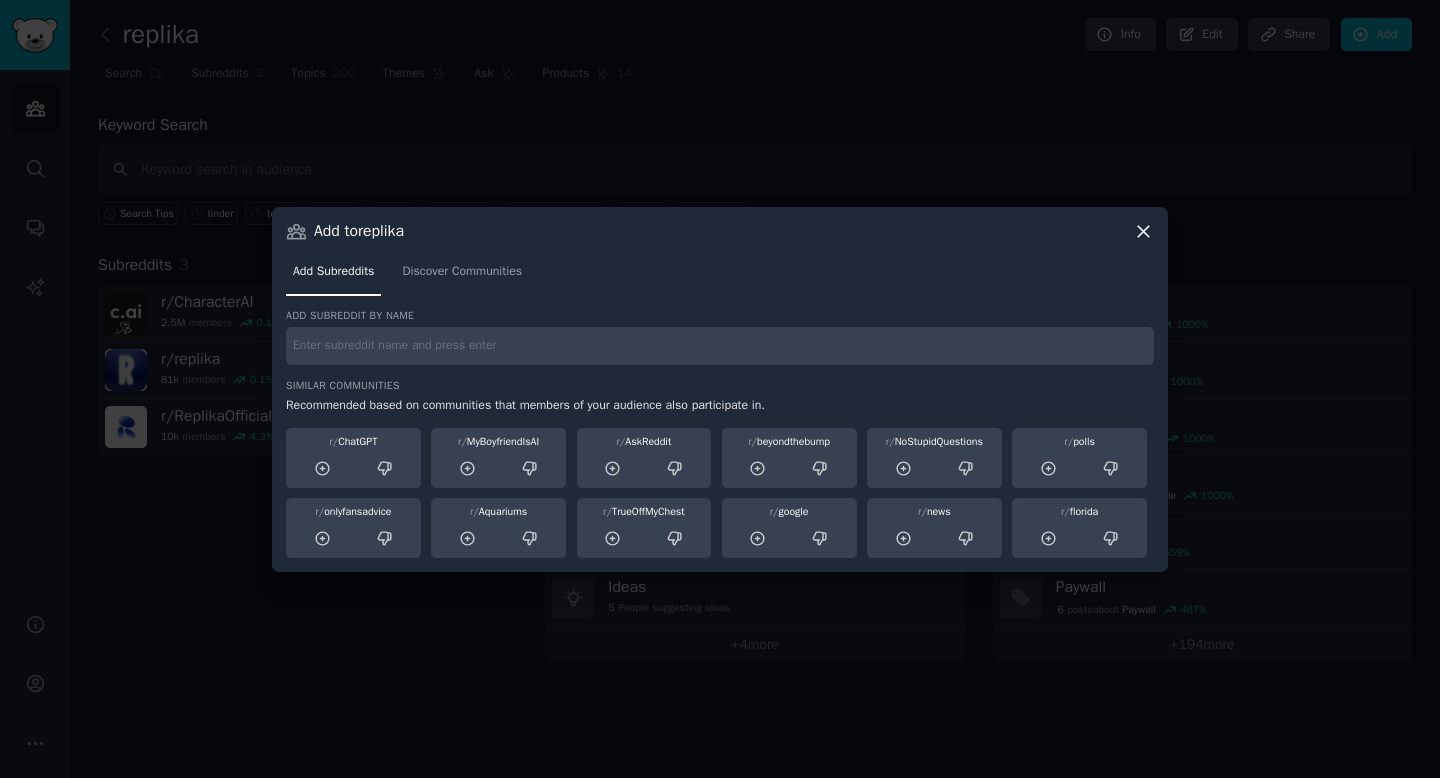 click at bounding box center (720, 346) 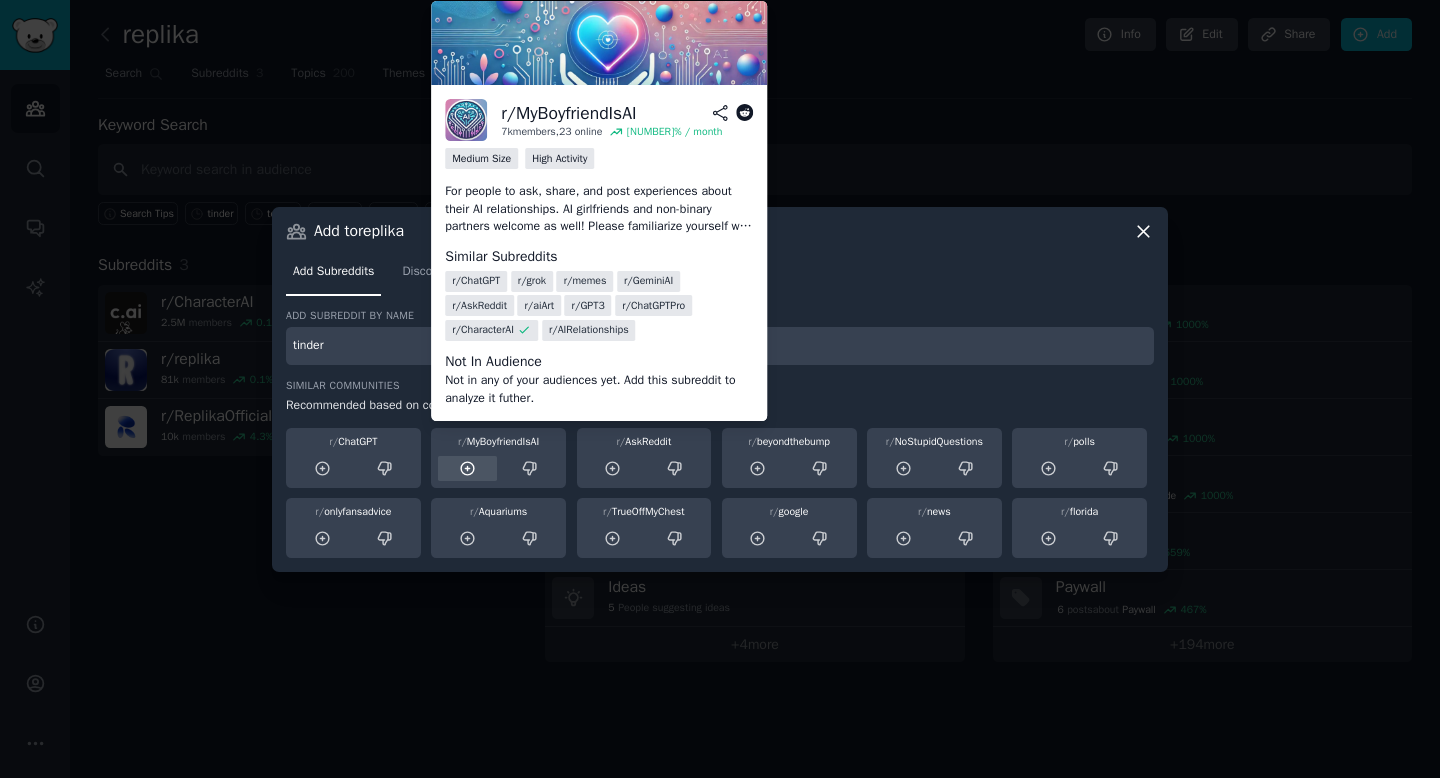 type on "tinder" 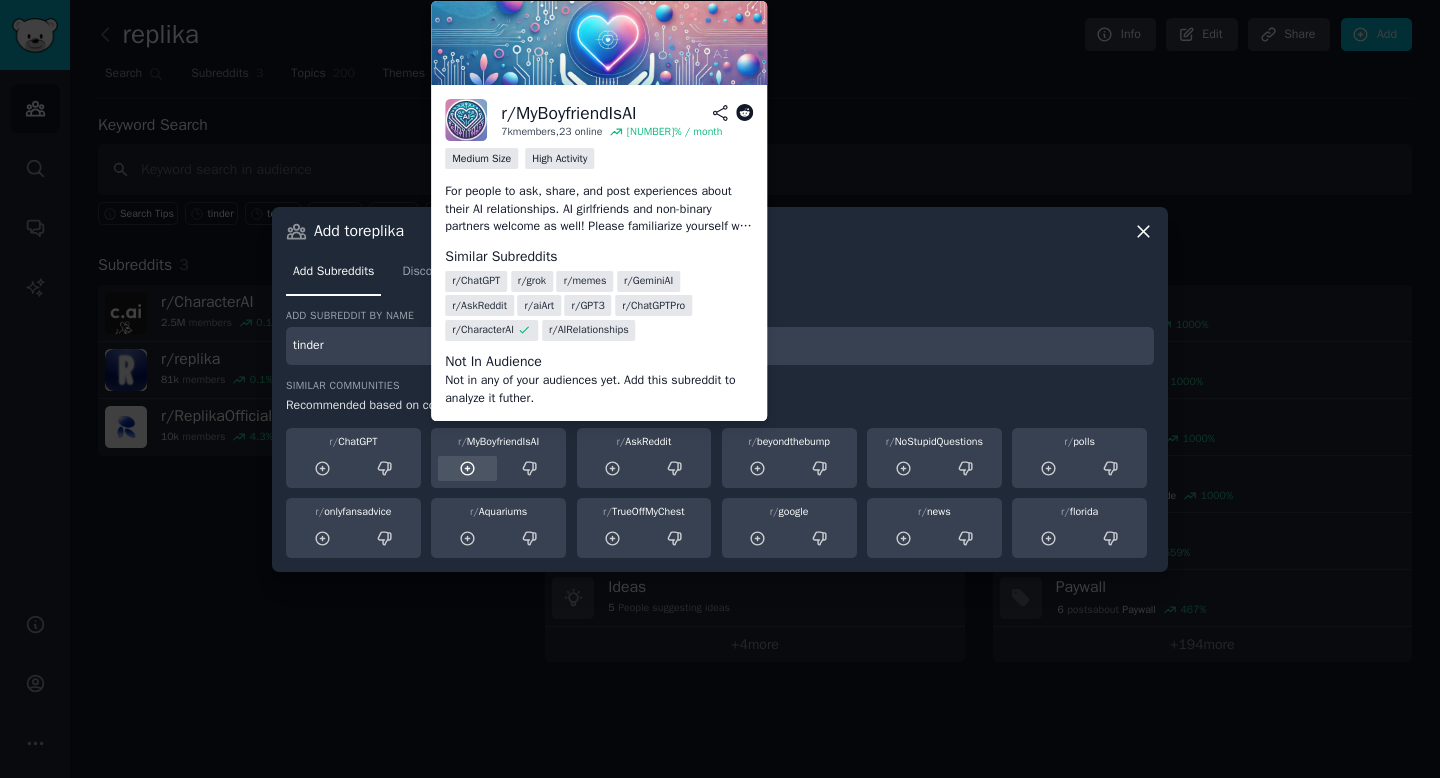 click 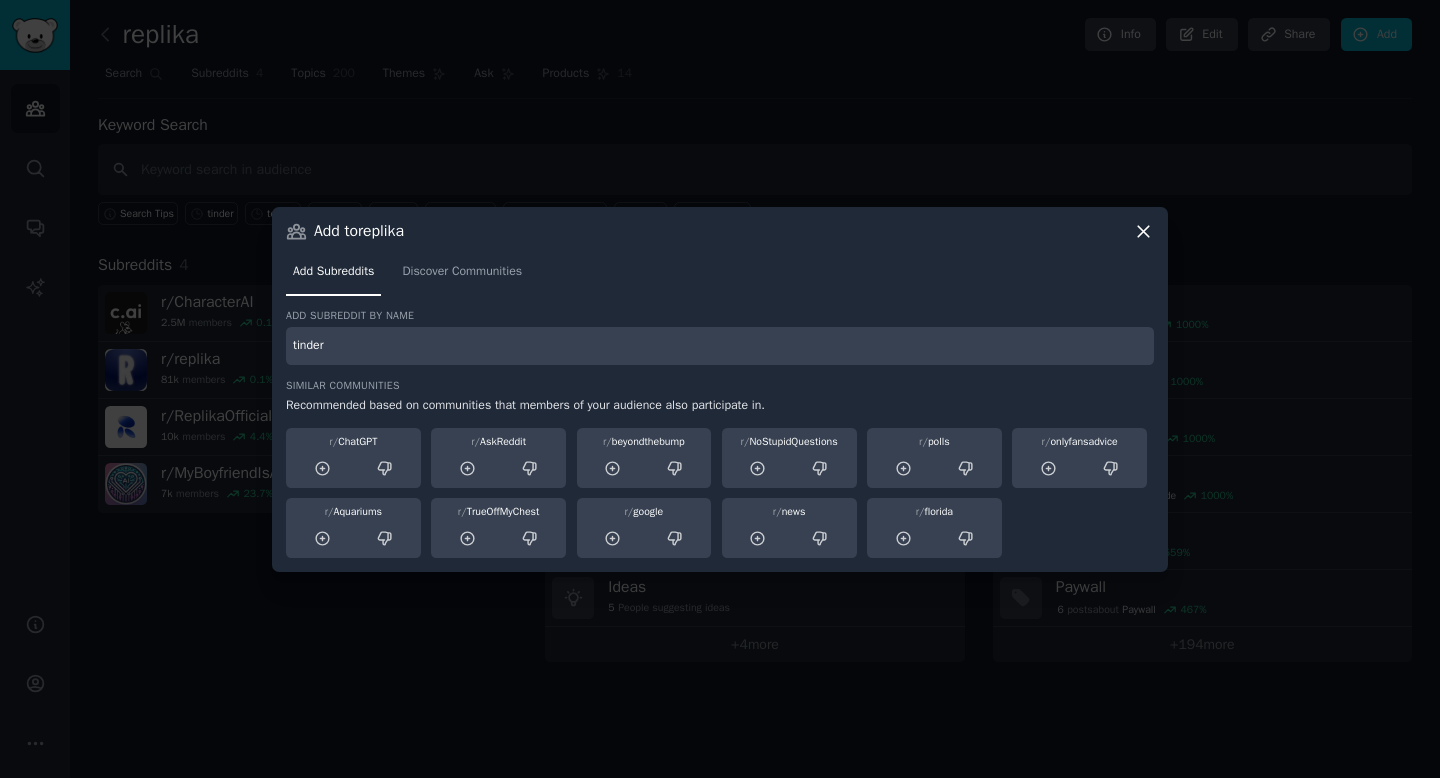 click on "tinder" at bounding box center [720, 346] 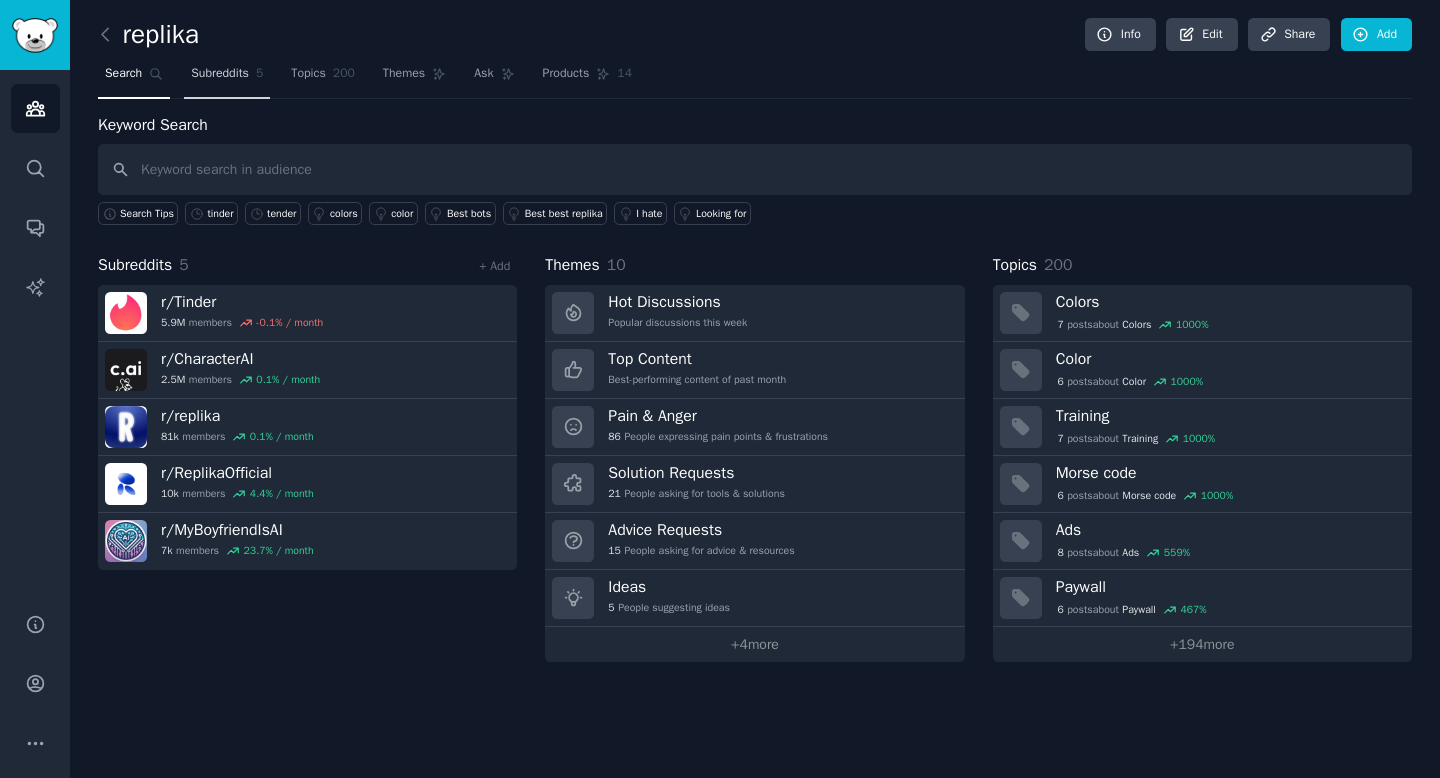 click on "Subreddits" at bounding box center [220, 74] 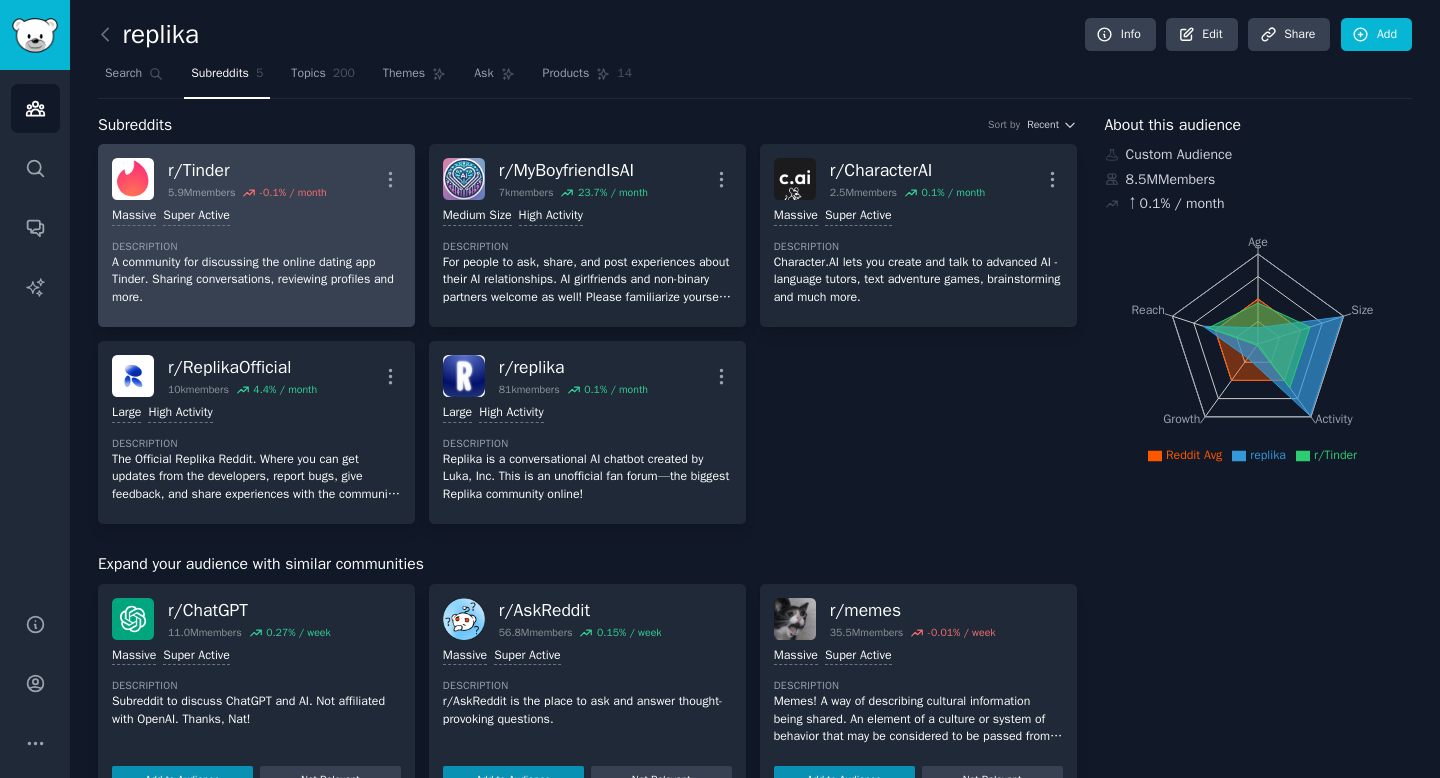 click on "Massive Super Active Description A community for discussing the online dating app Tinder. Sharing conversations, reviewing profiles and more." at bounding box center [256, 256] 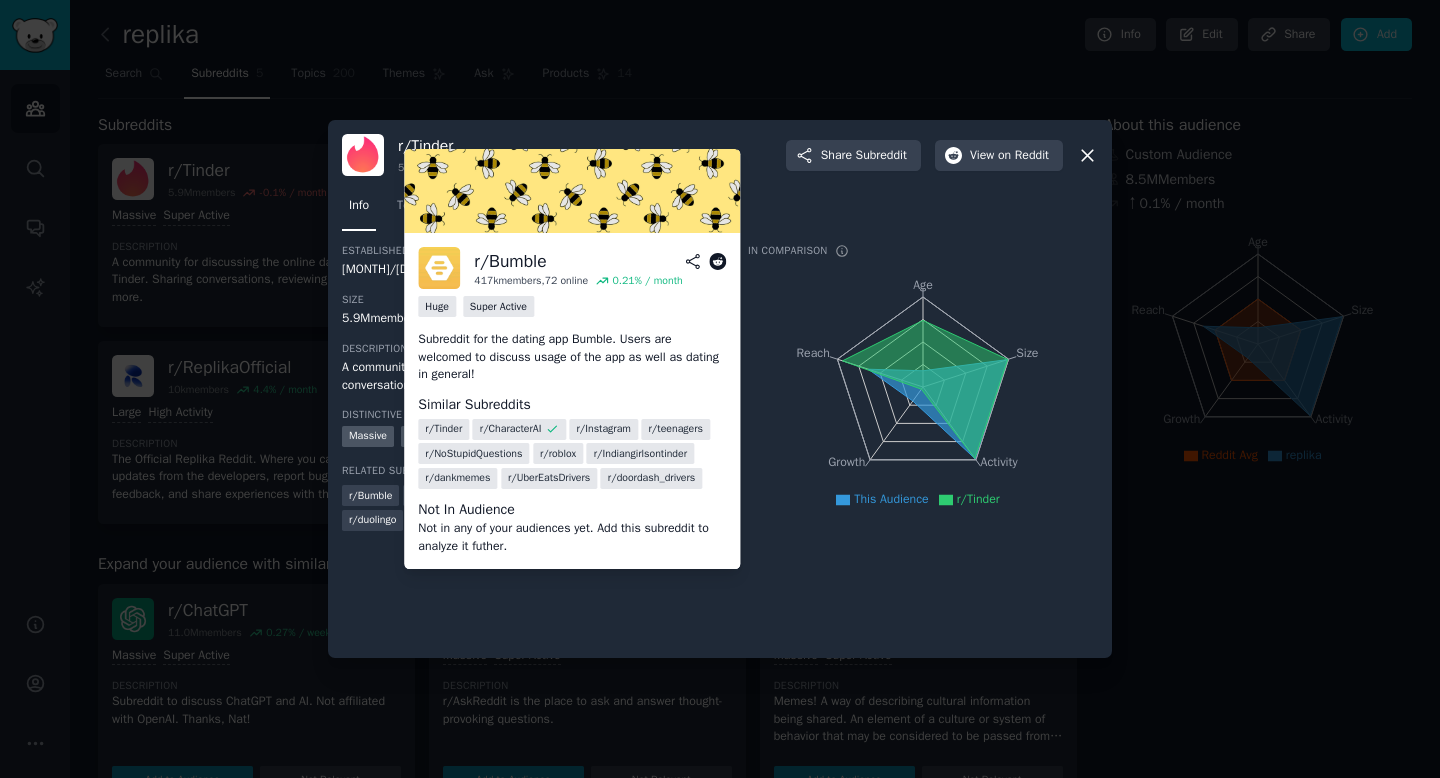 click on "r/ Bumble" at bounding box center (370, 496) 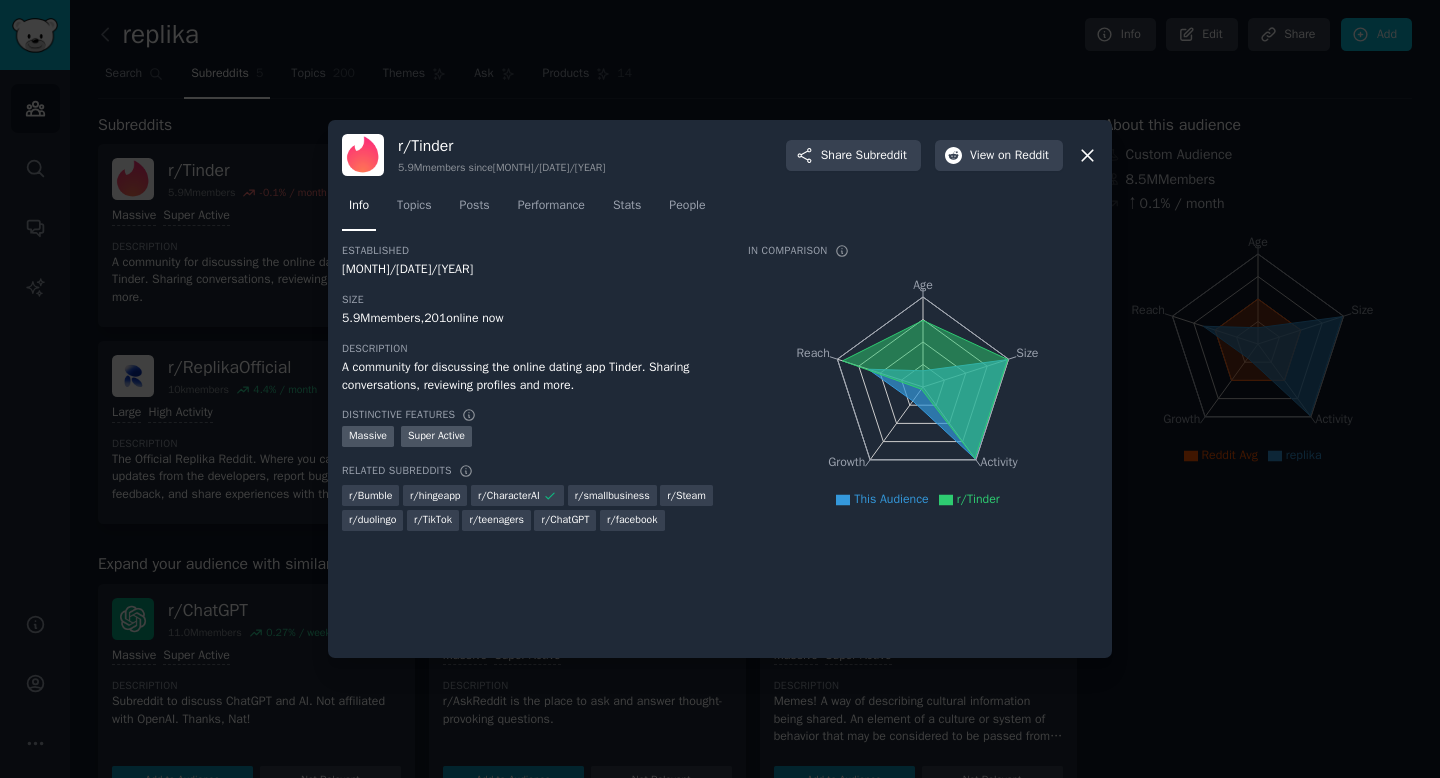 click 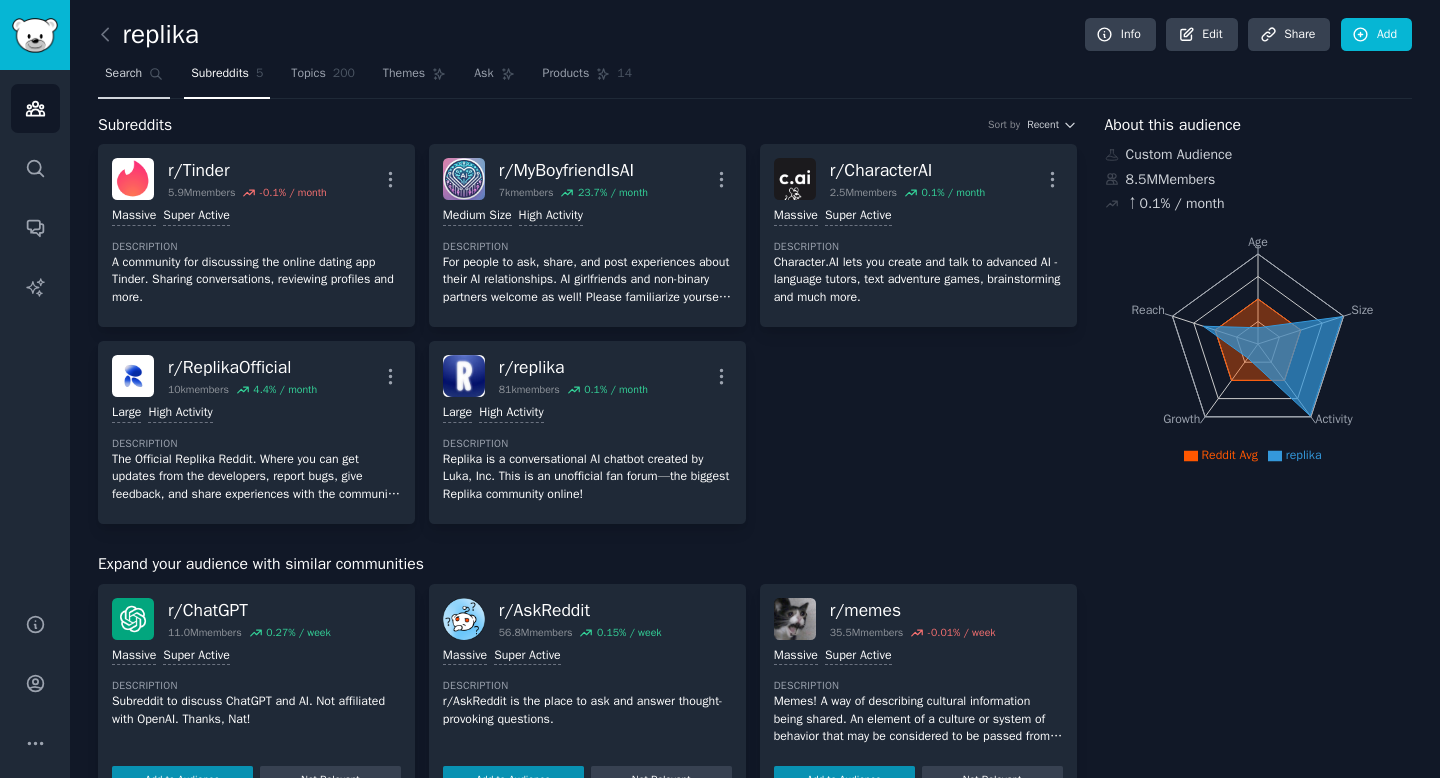 click on "Search" at bounding box center [123, 74] 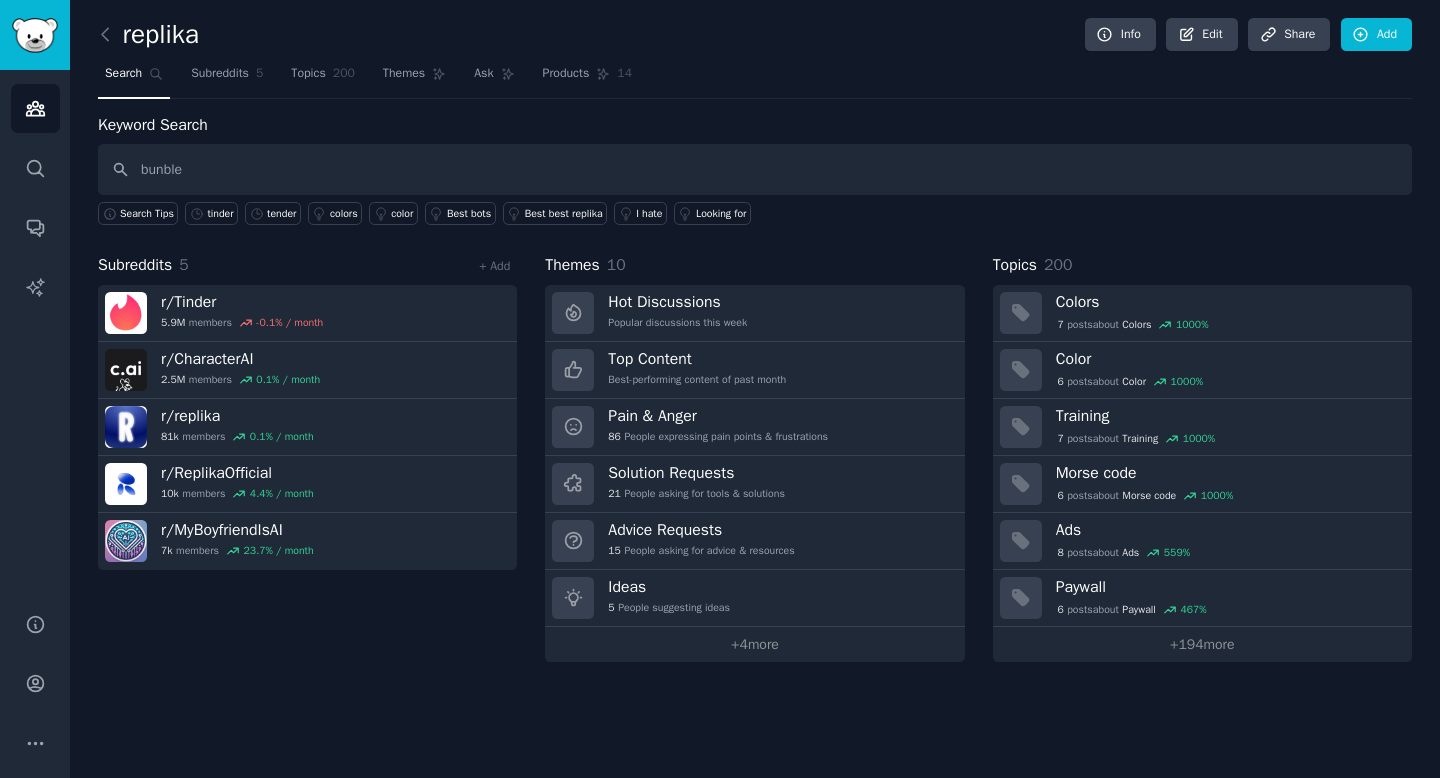 click on "bunble" at bounding box center [755, 169] 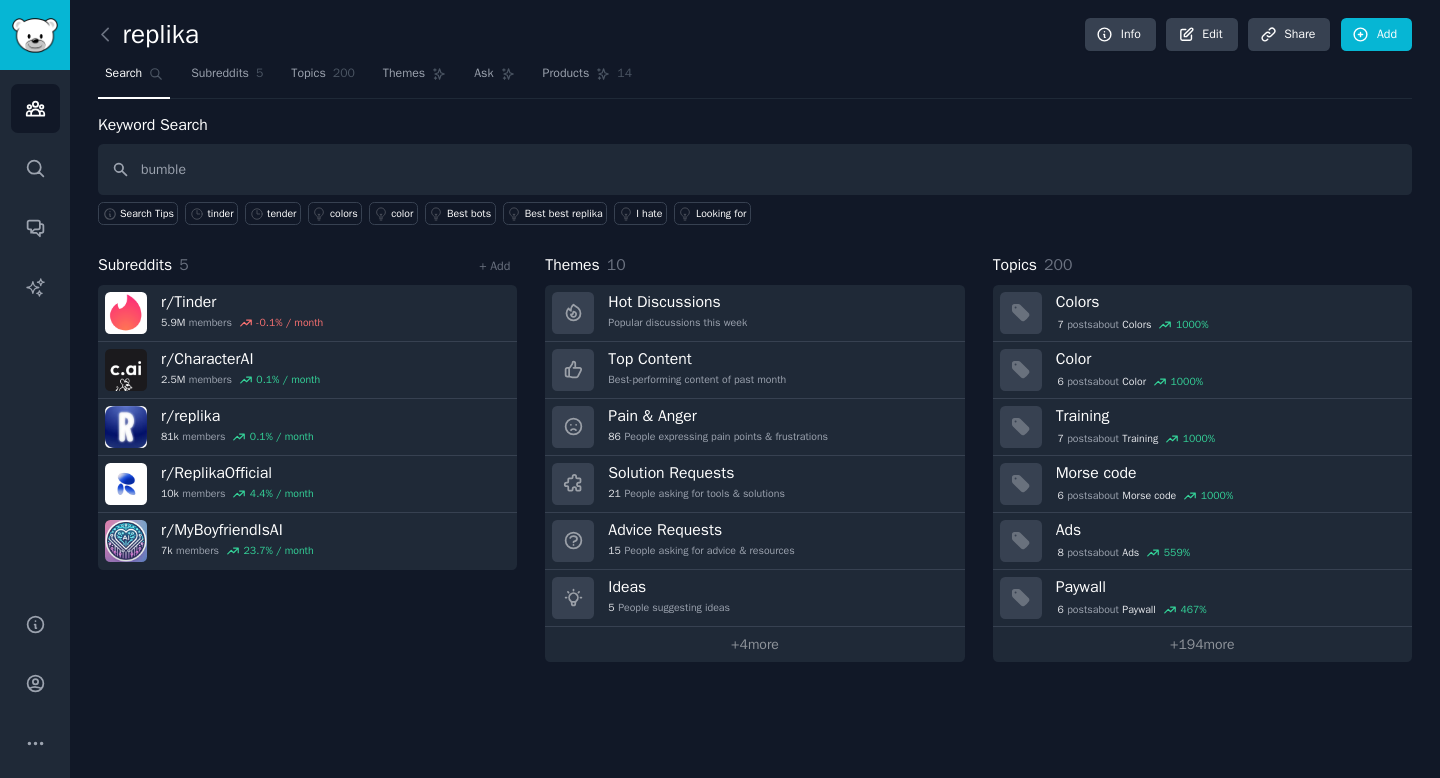 click on "bumble" at bounding box center (755, 169) 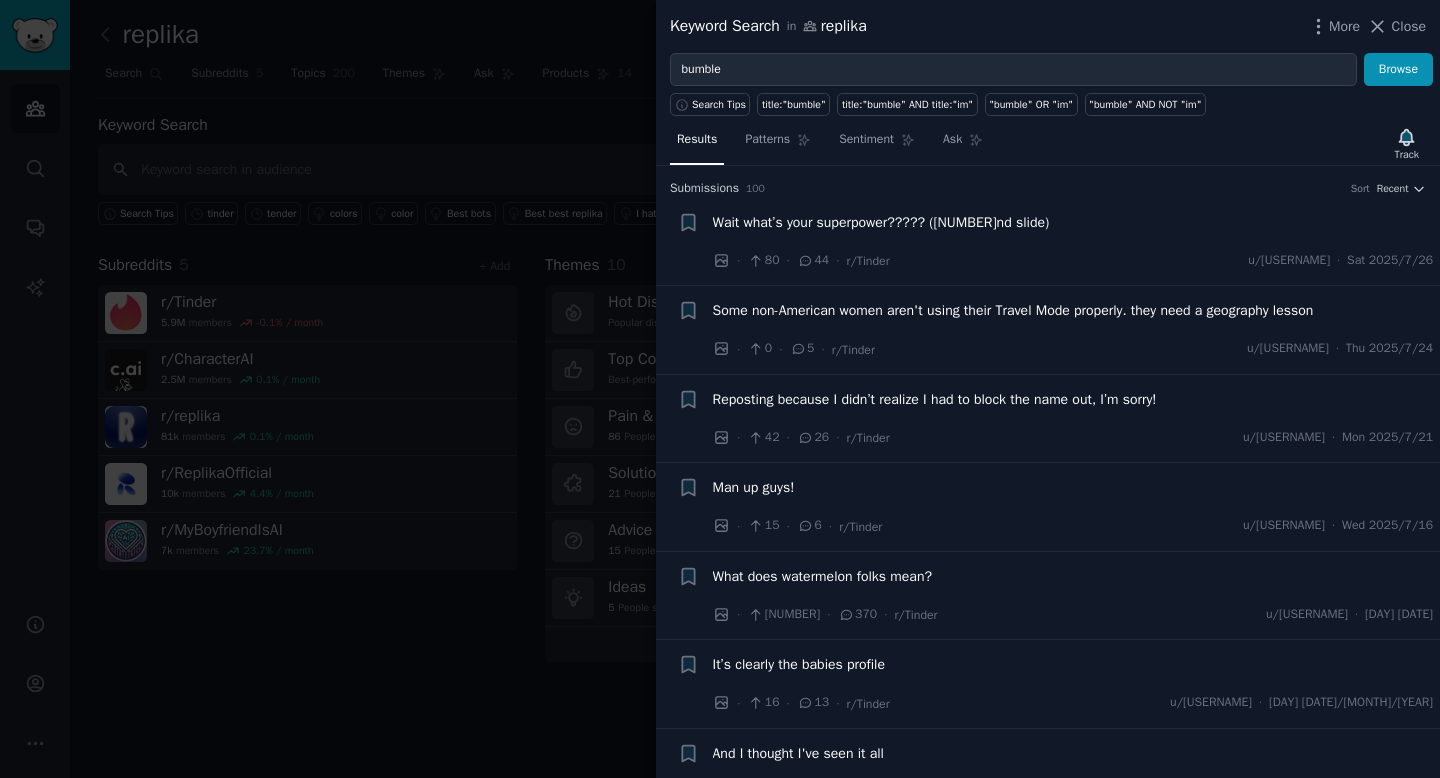 click at bounding box center (720, 389) 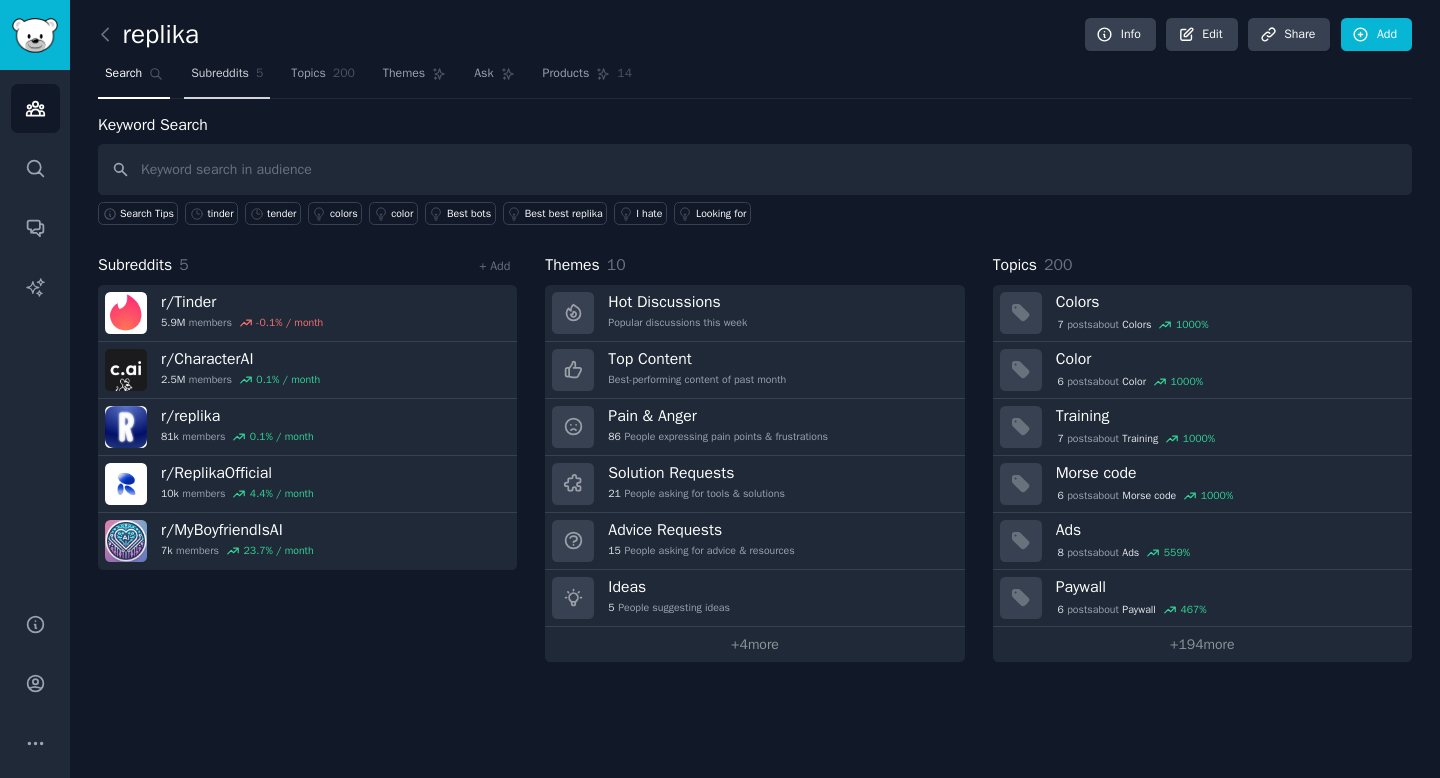 click on "Subreddits 5" at bounding box center [227, 78] 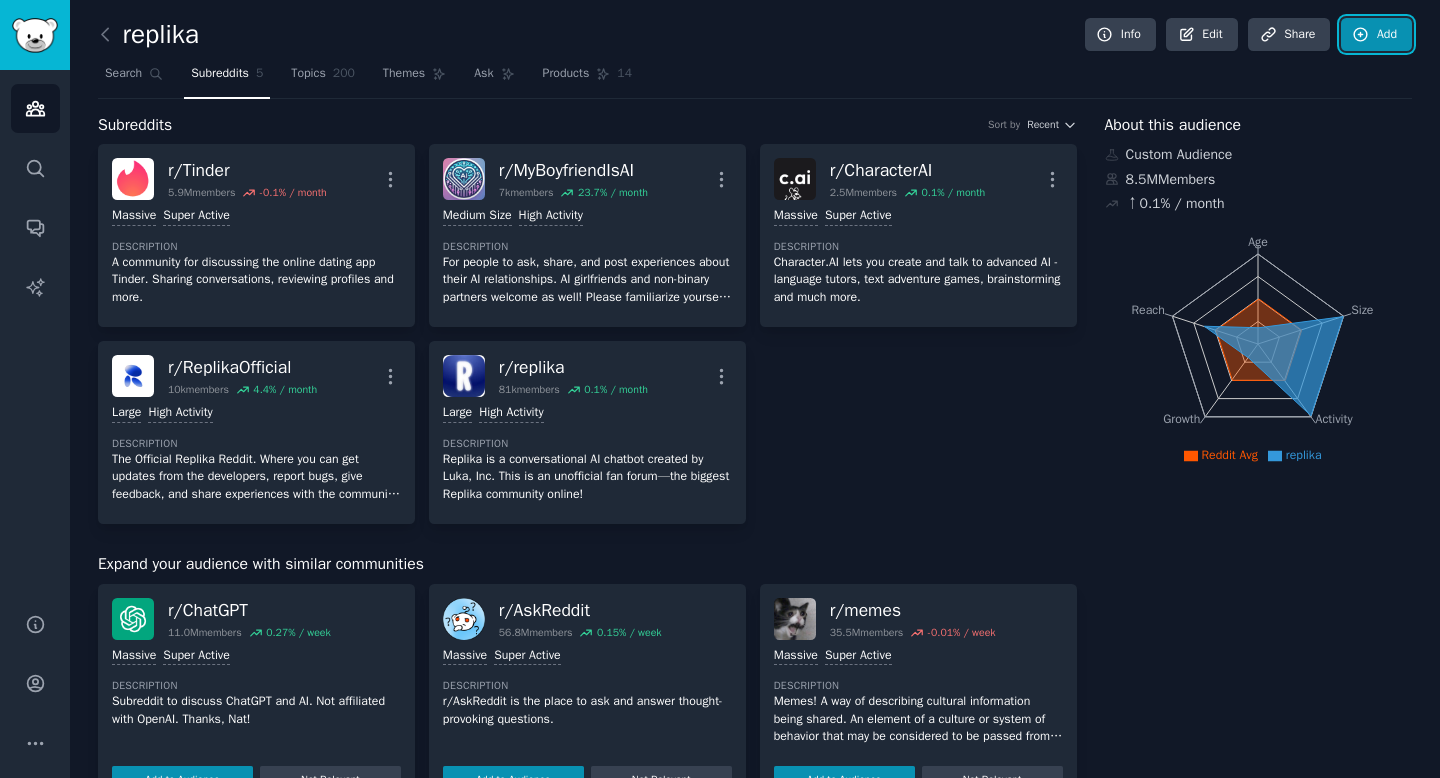 click on "Add" at bounding box center (1376, 35) 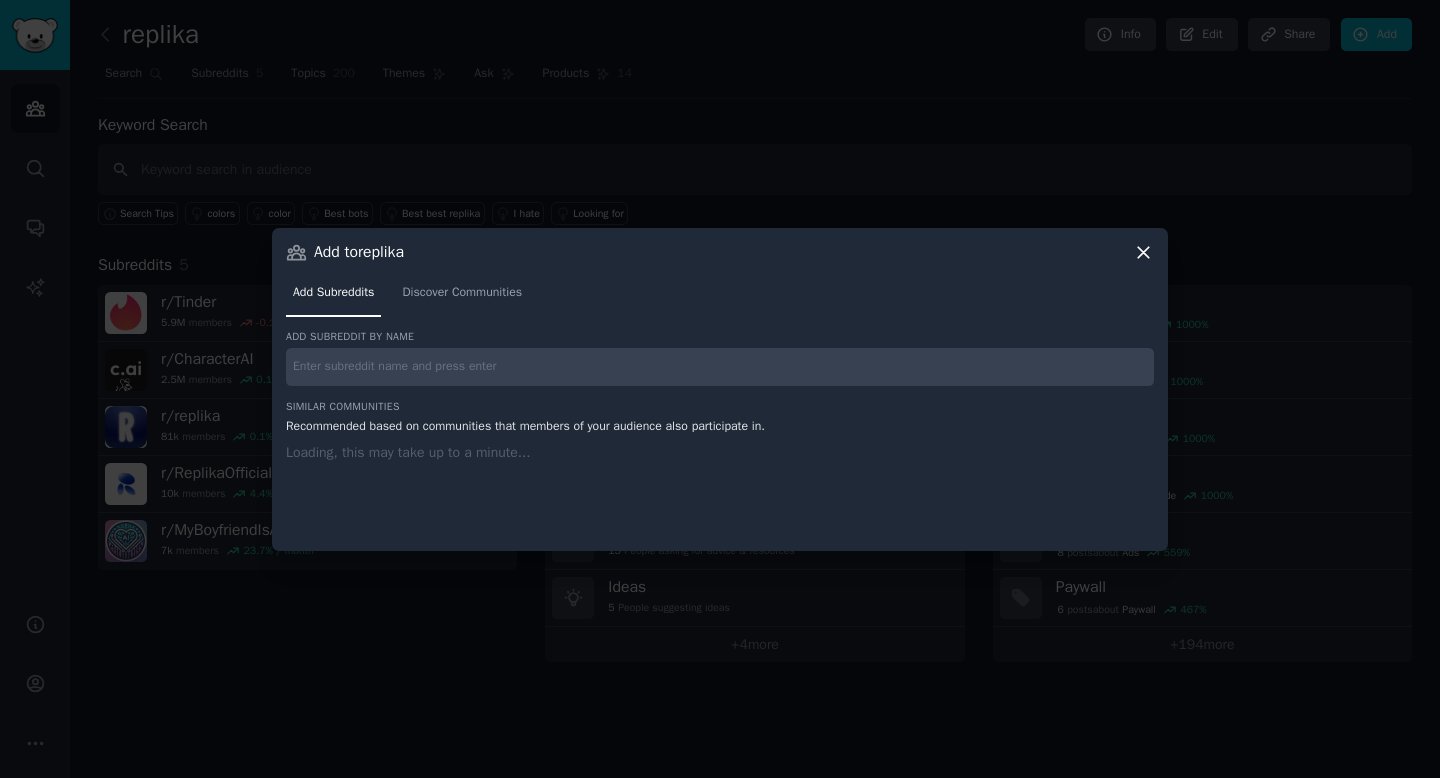 click at bounding box center [720, 367] 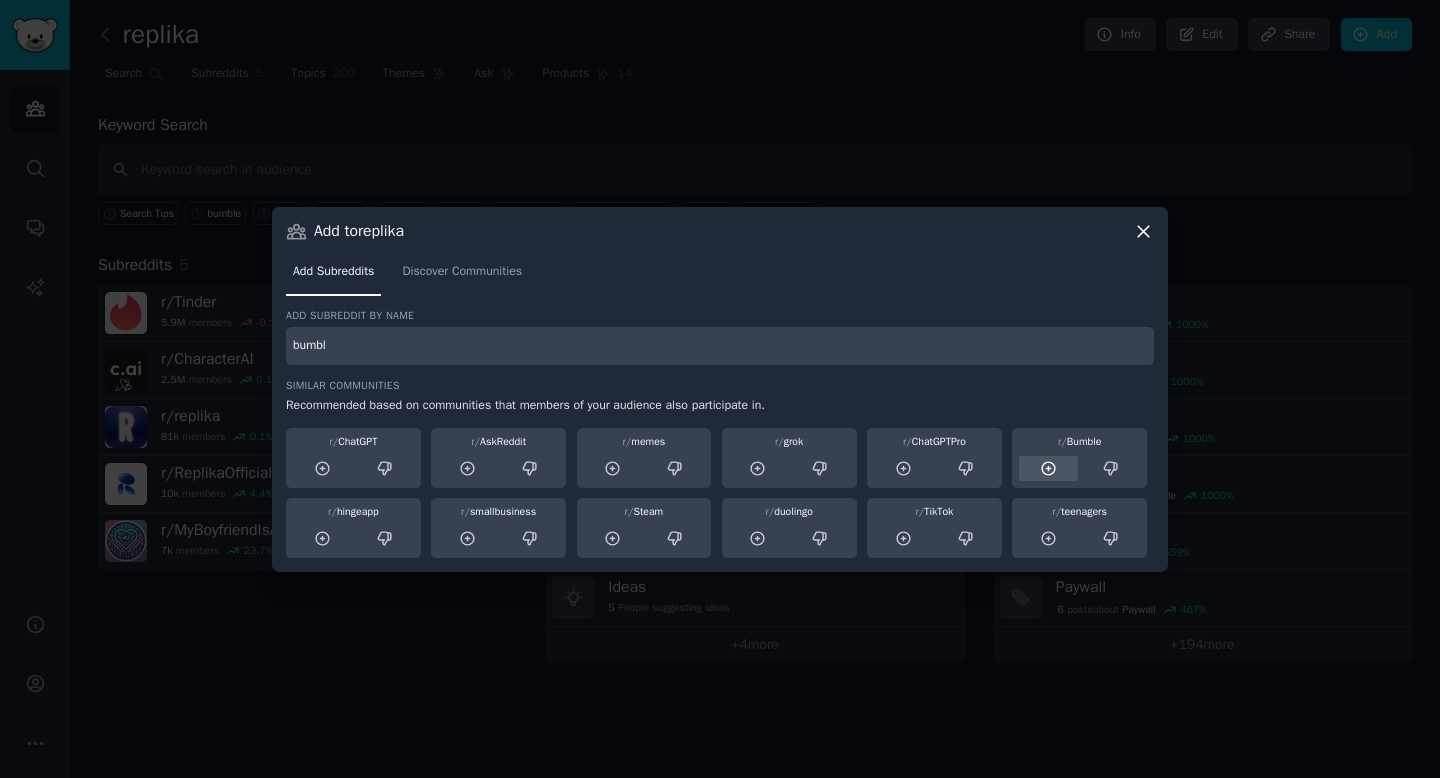 type on "bumbl" 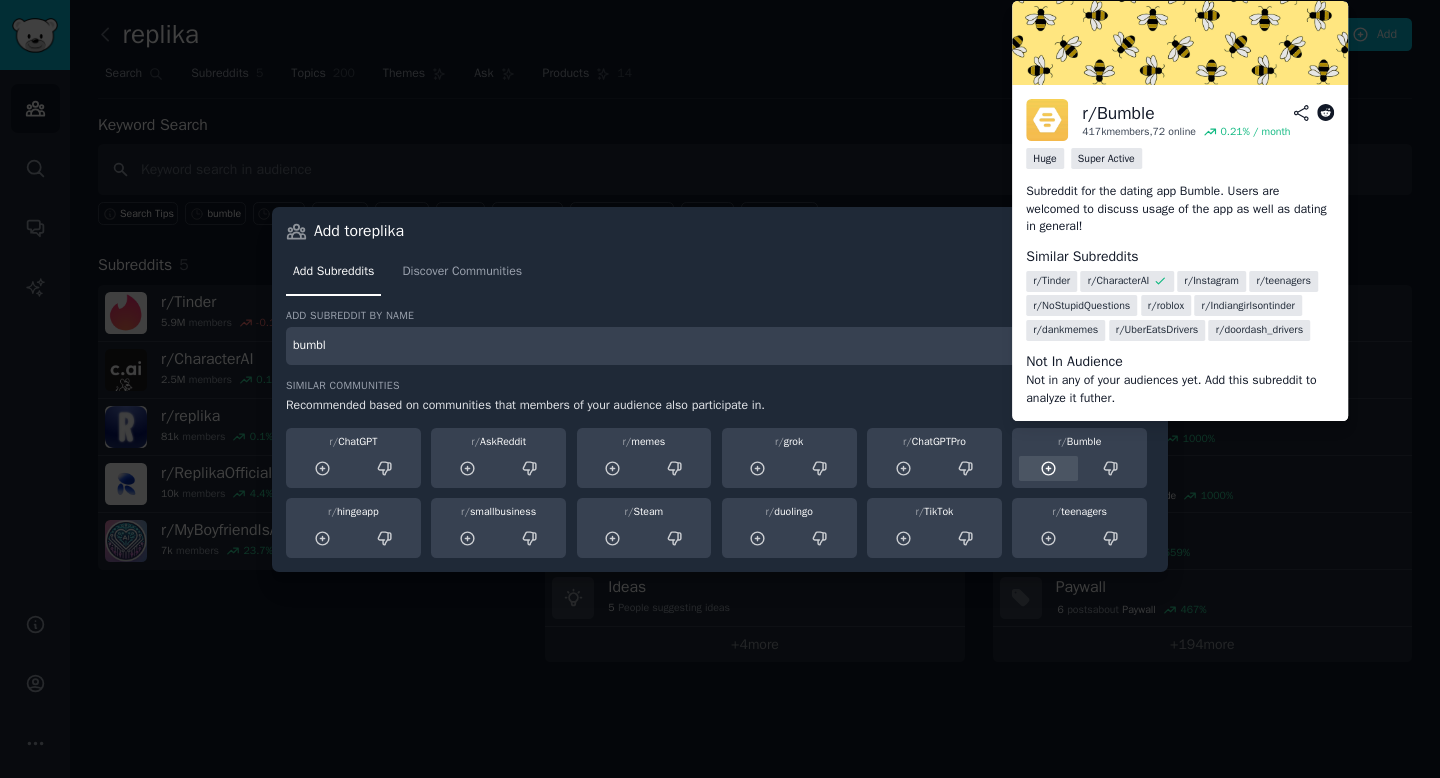 click 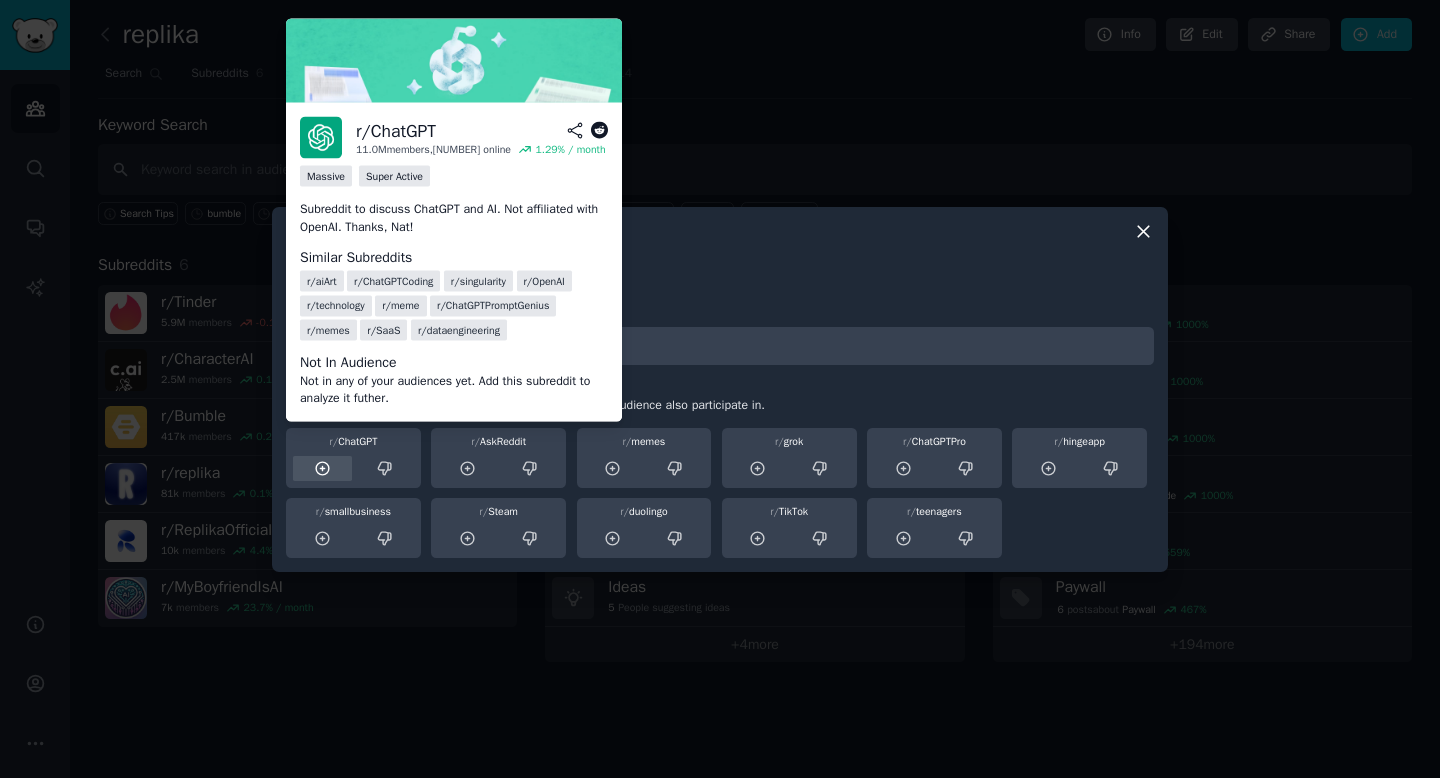 click 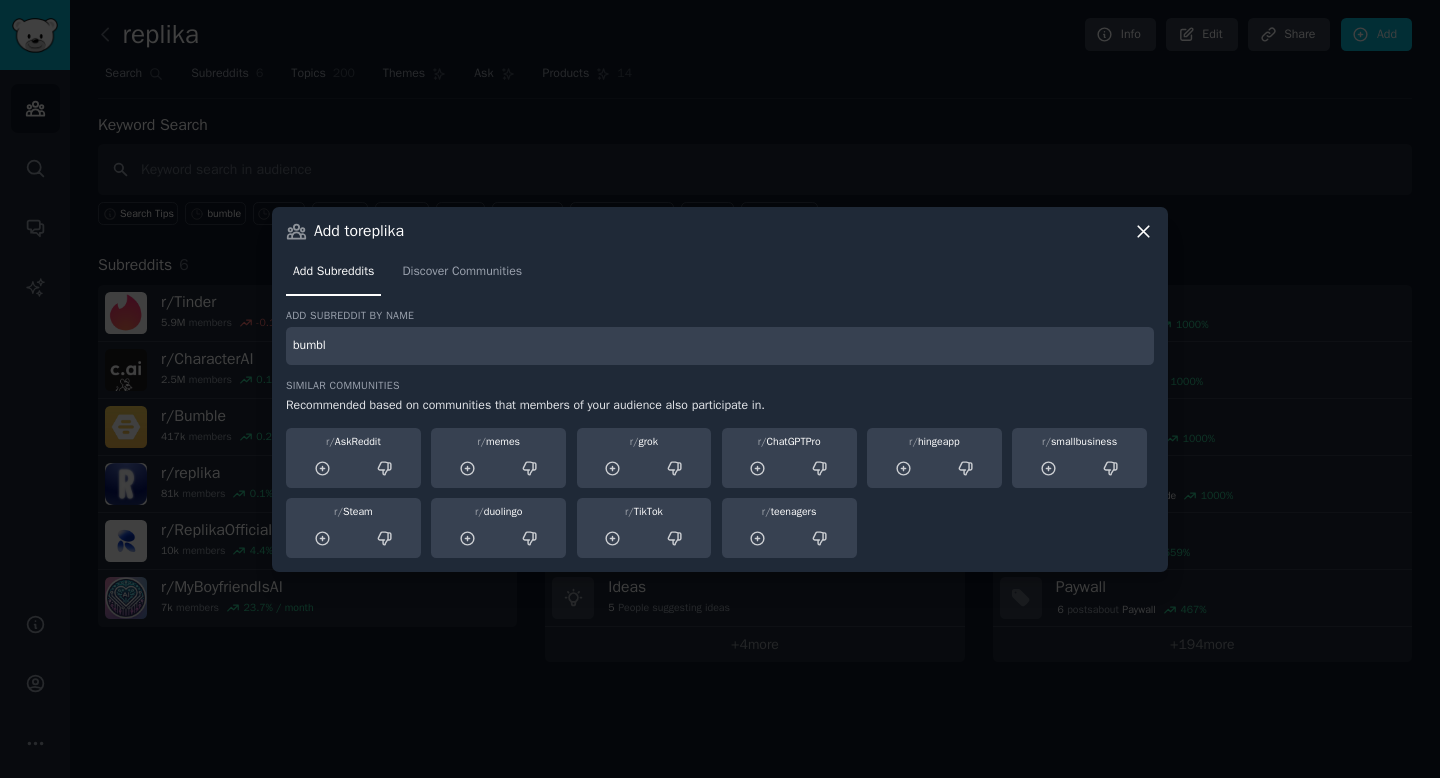 click at bounding box center (720, 389) 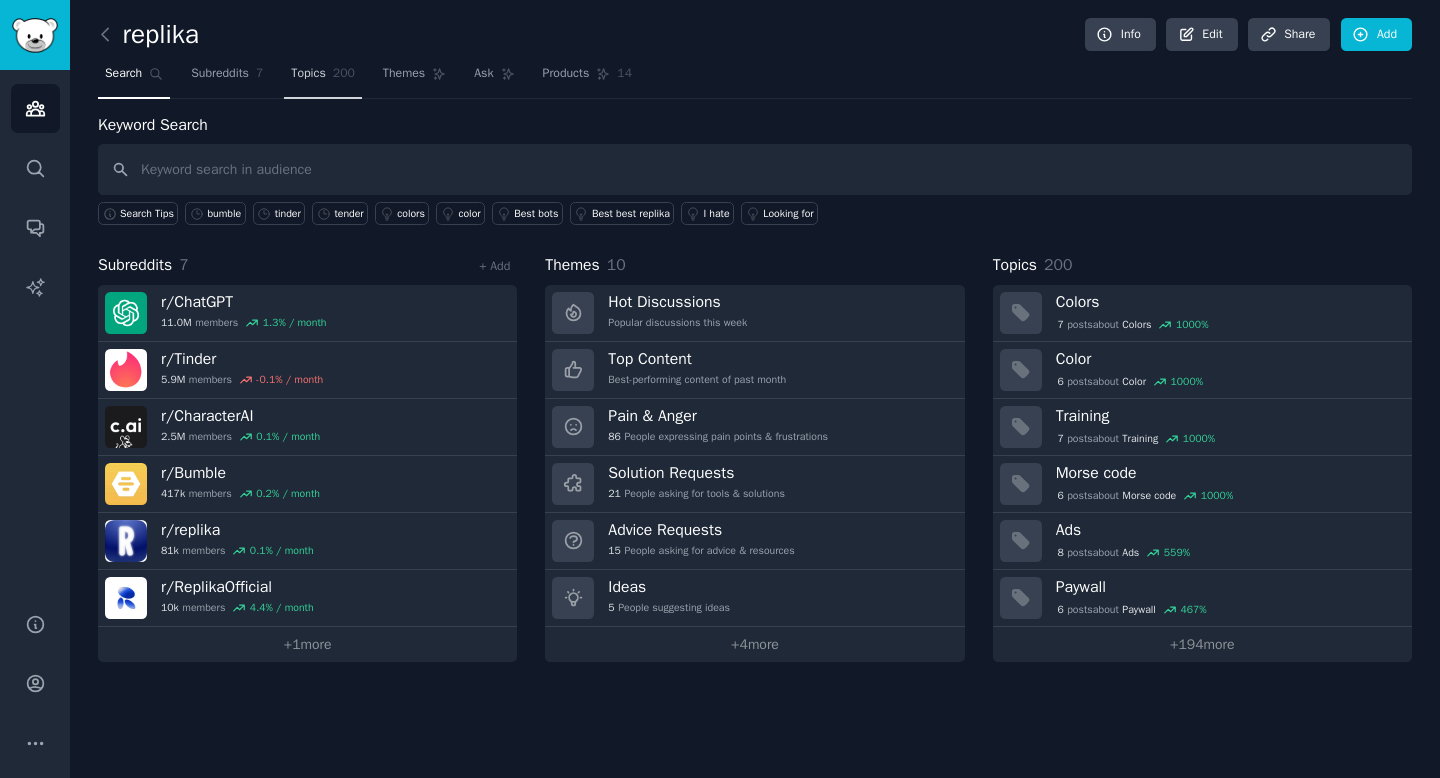 click on "200" 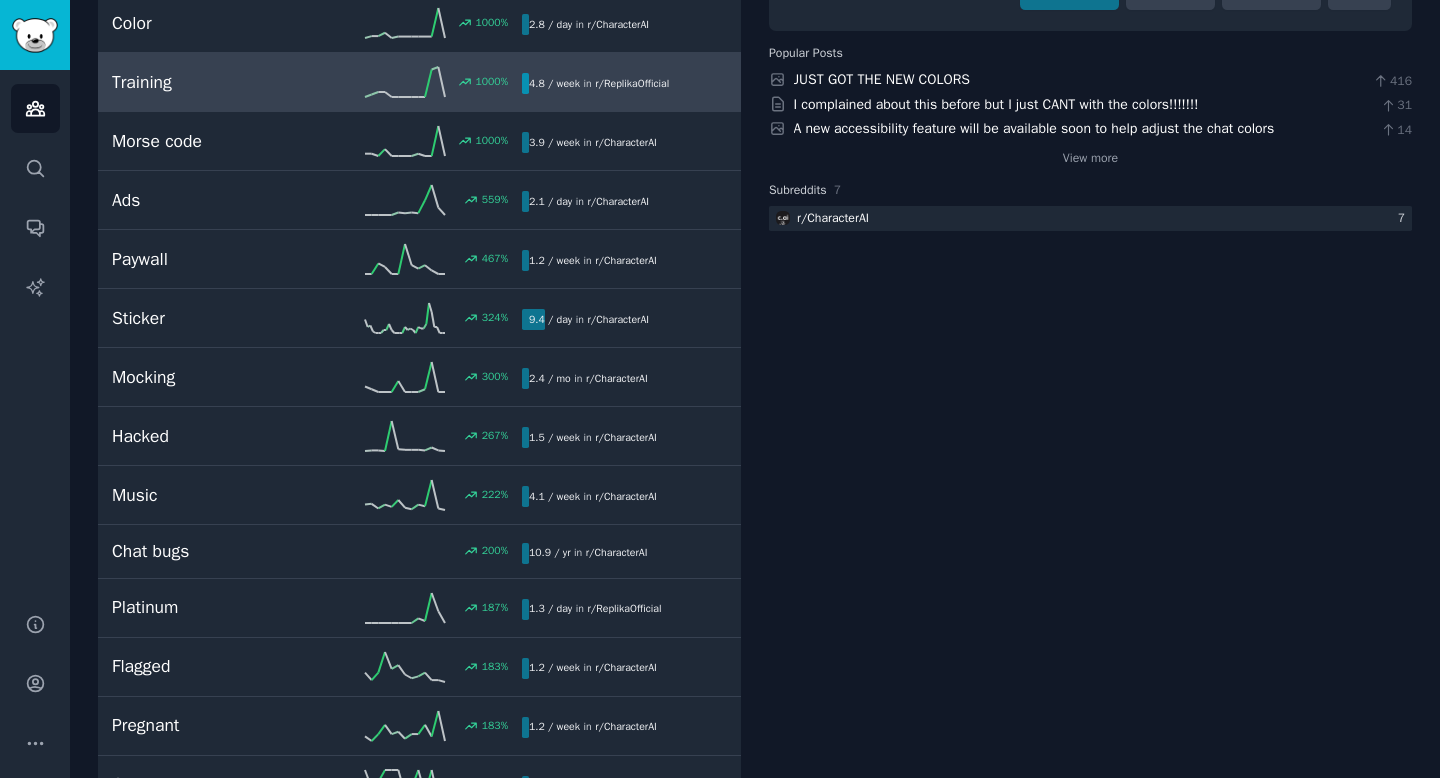 scroll, scrollTop: 0, scrollLeft: 0, axis: both 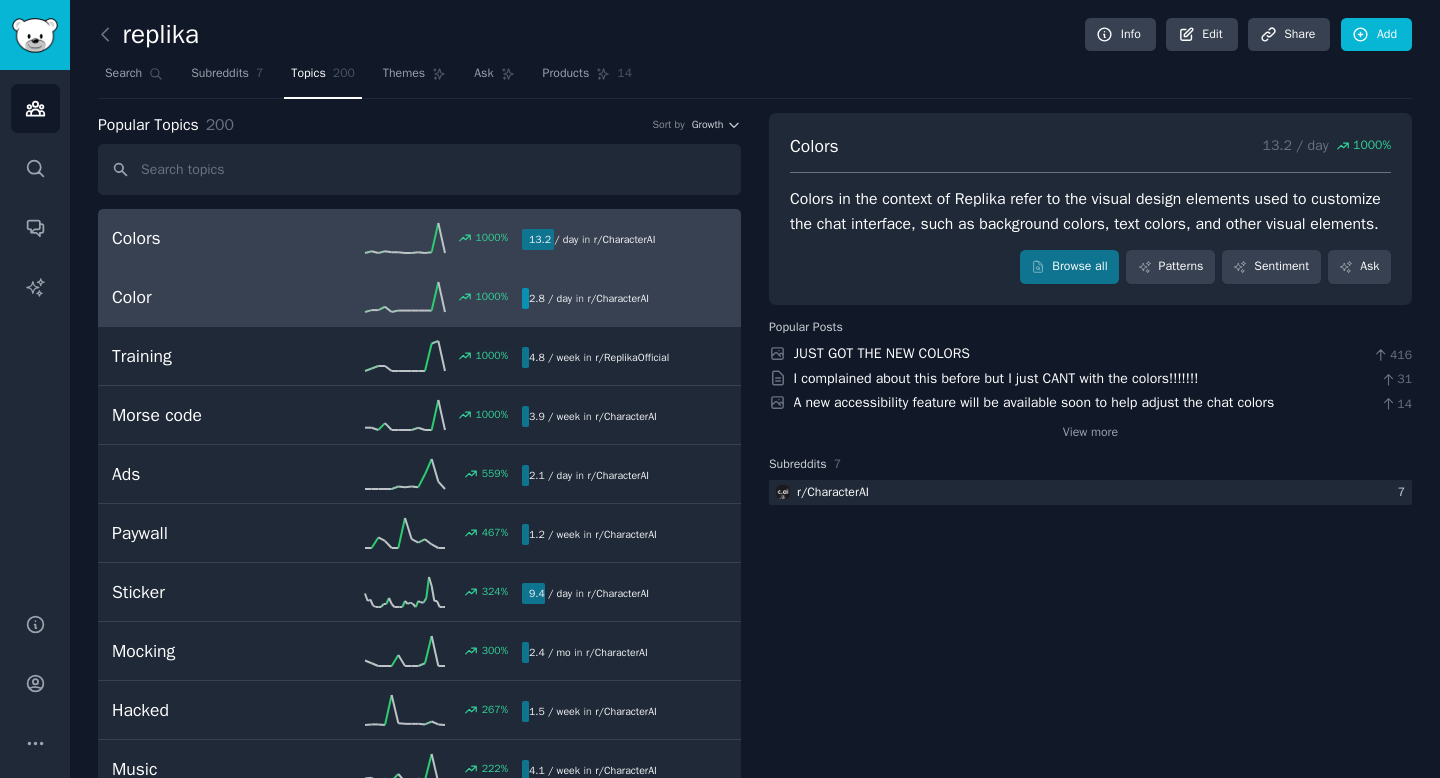 click on "1000 %" at bounding box center [419, 297] 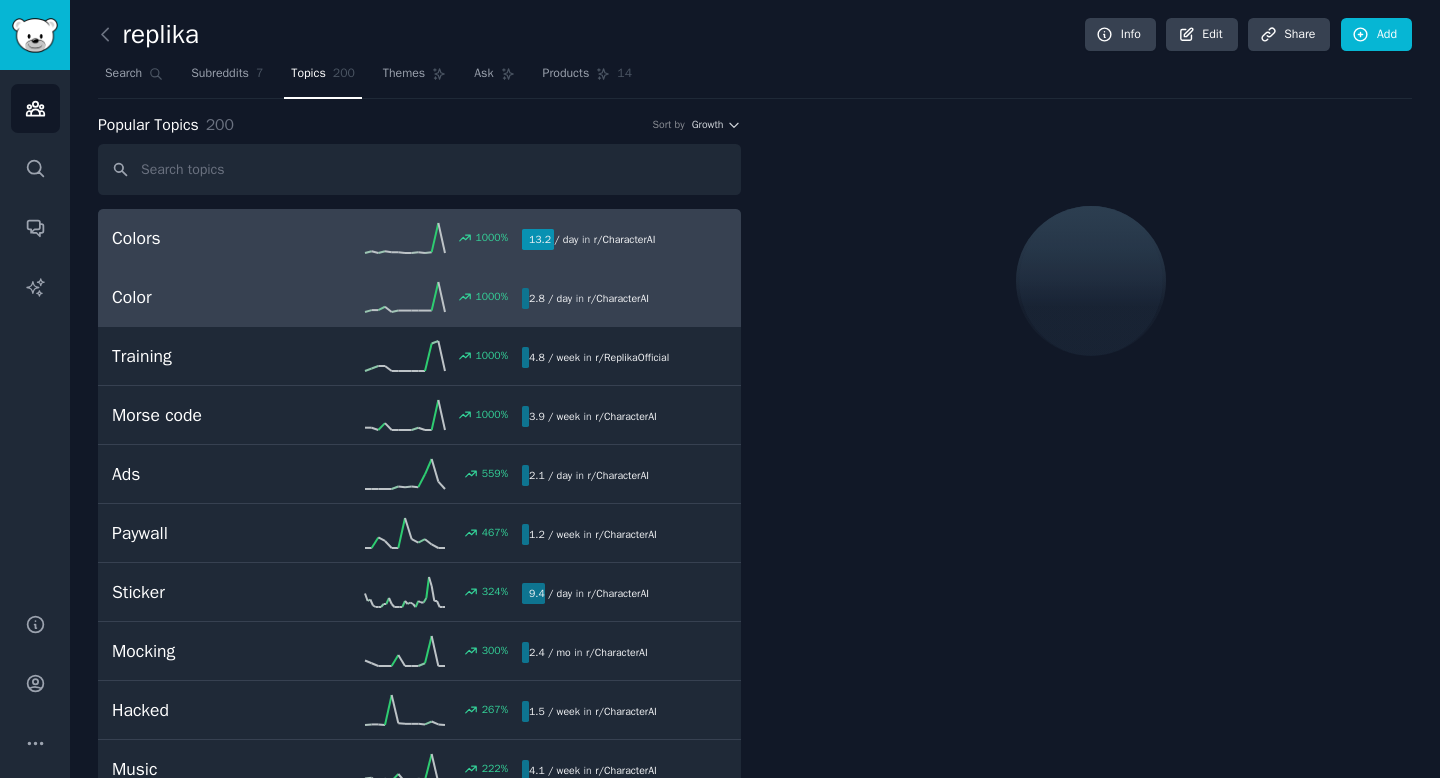 click 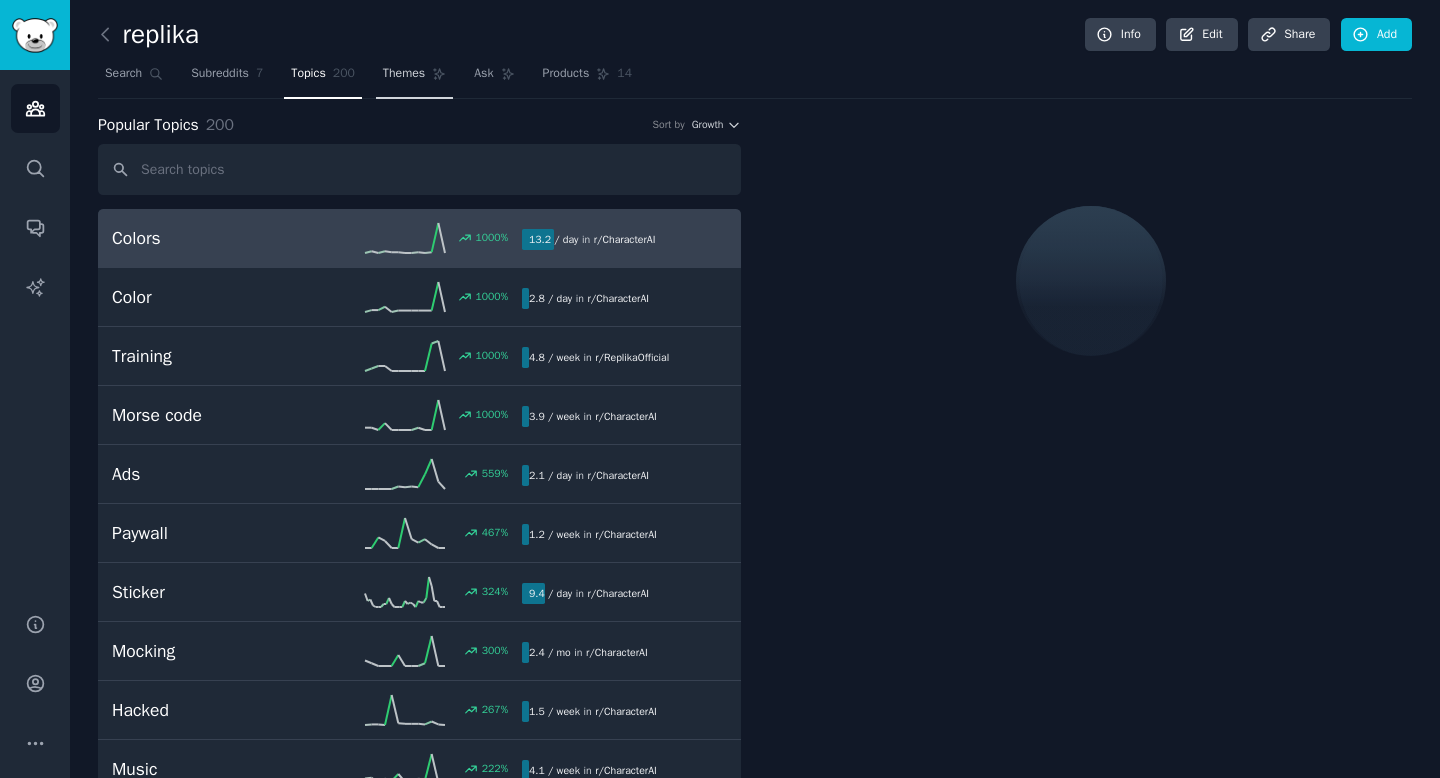click on "Themes" at bounding box center (404, 74) 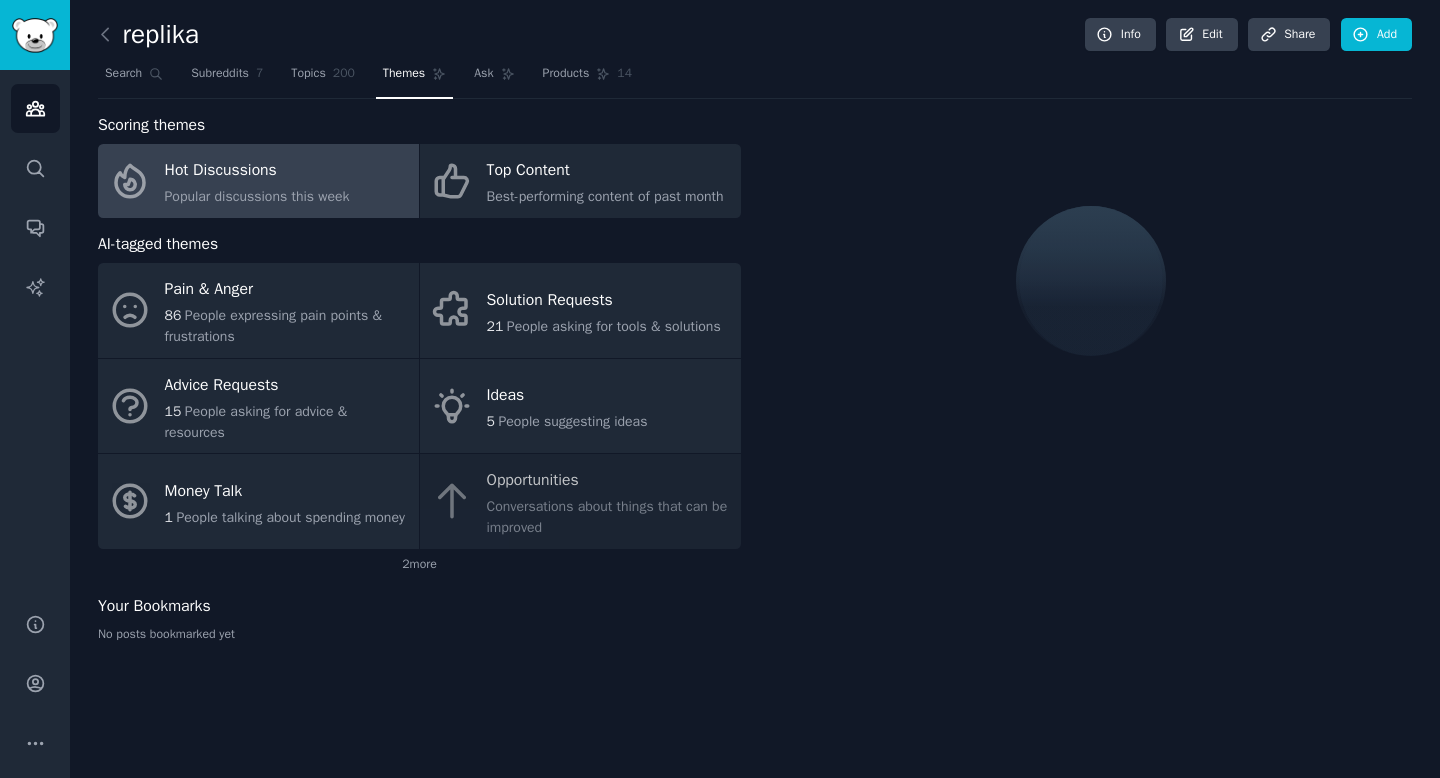click on "Hot Discussions" at bounding box center [257, 171] 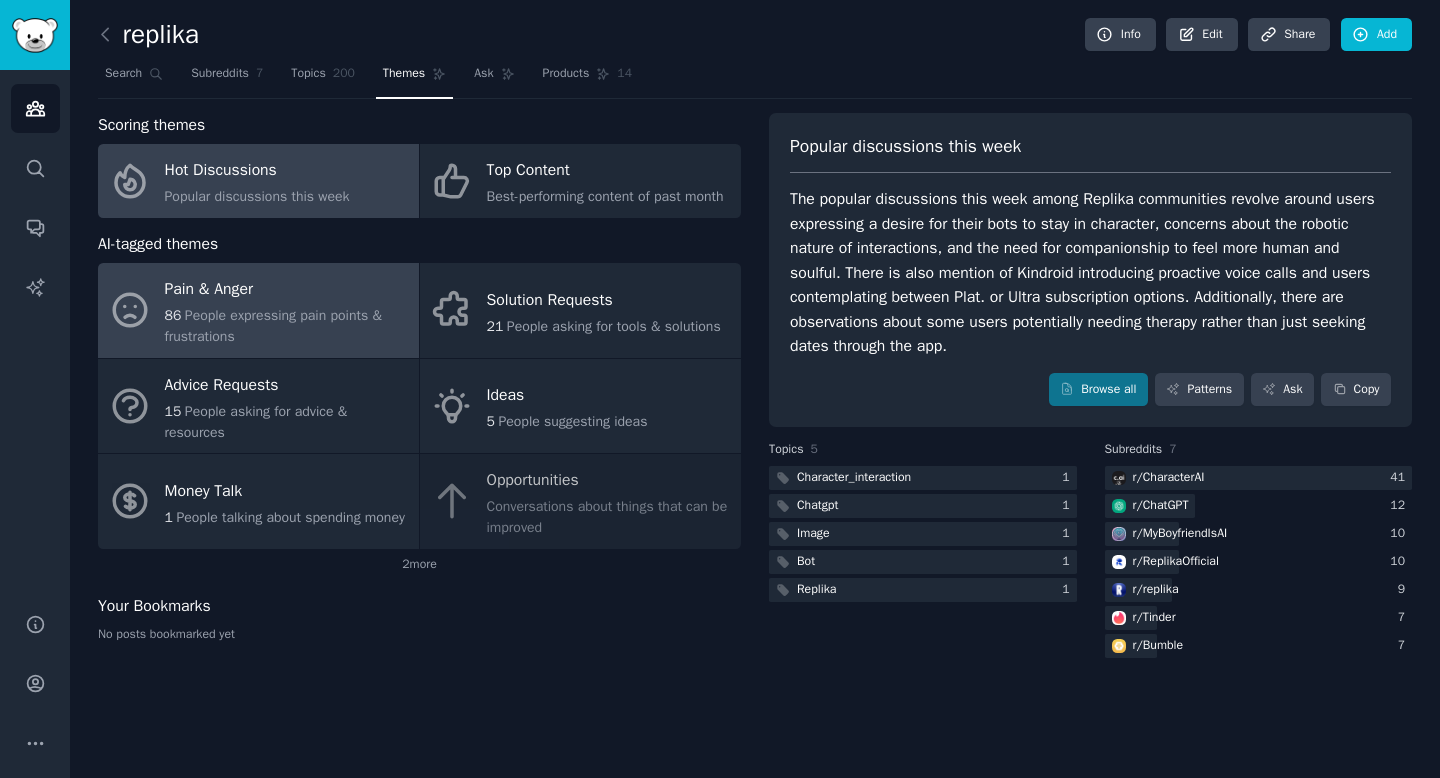 click on "People expressing pain points & frustrations" at bounding box center (273, 326) 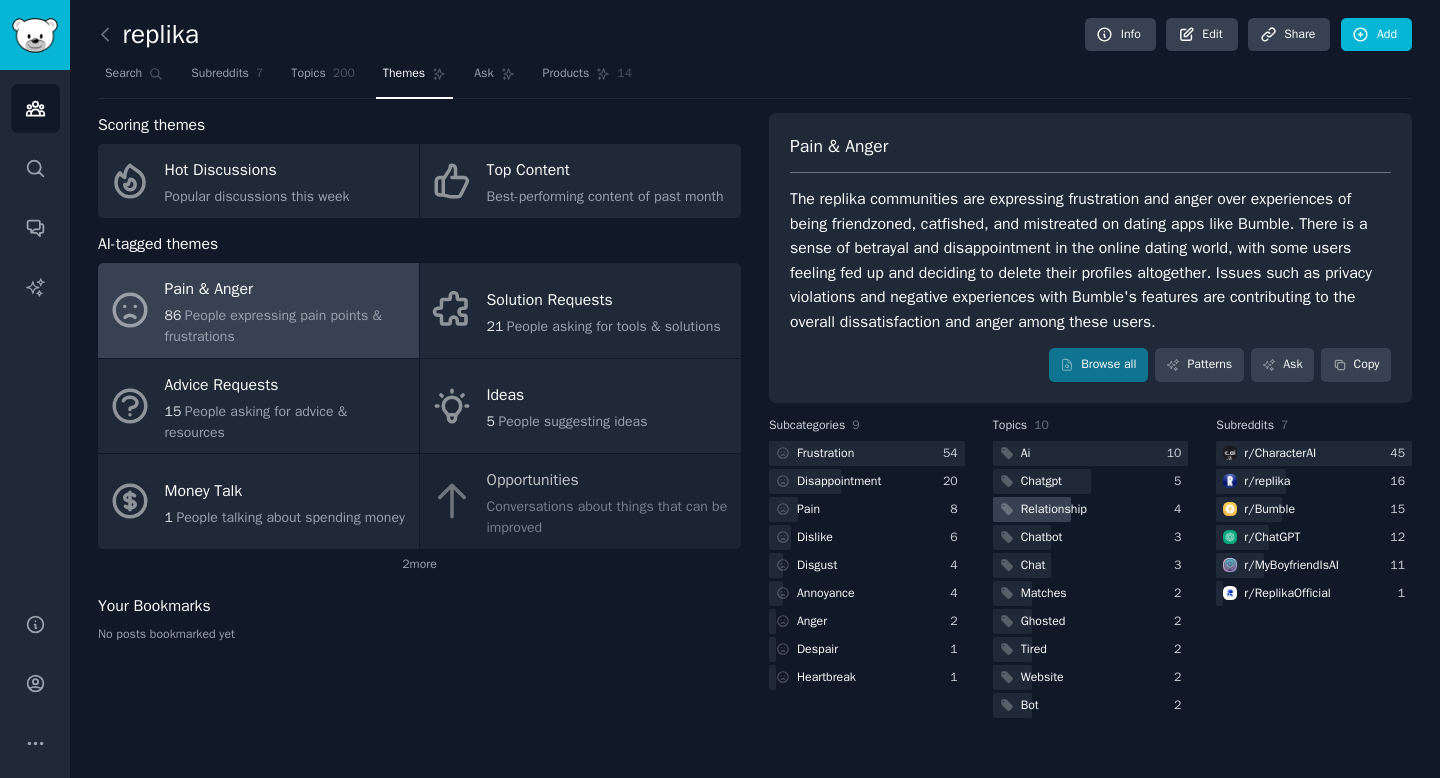 click on "Relationship" at bounding box center [1091, 509] 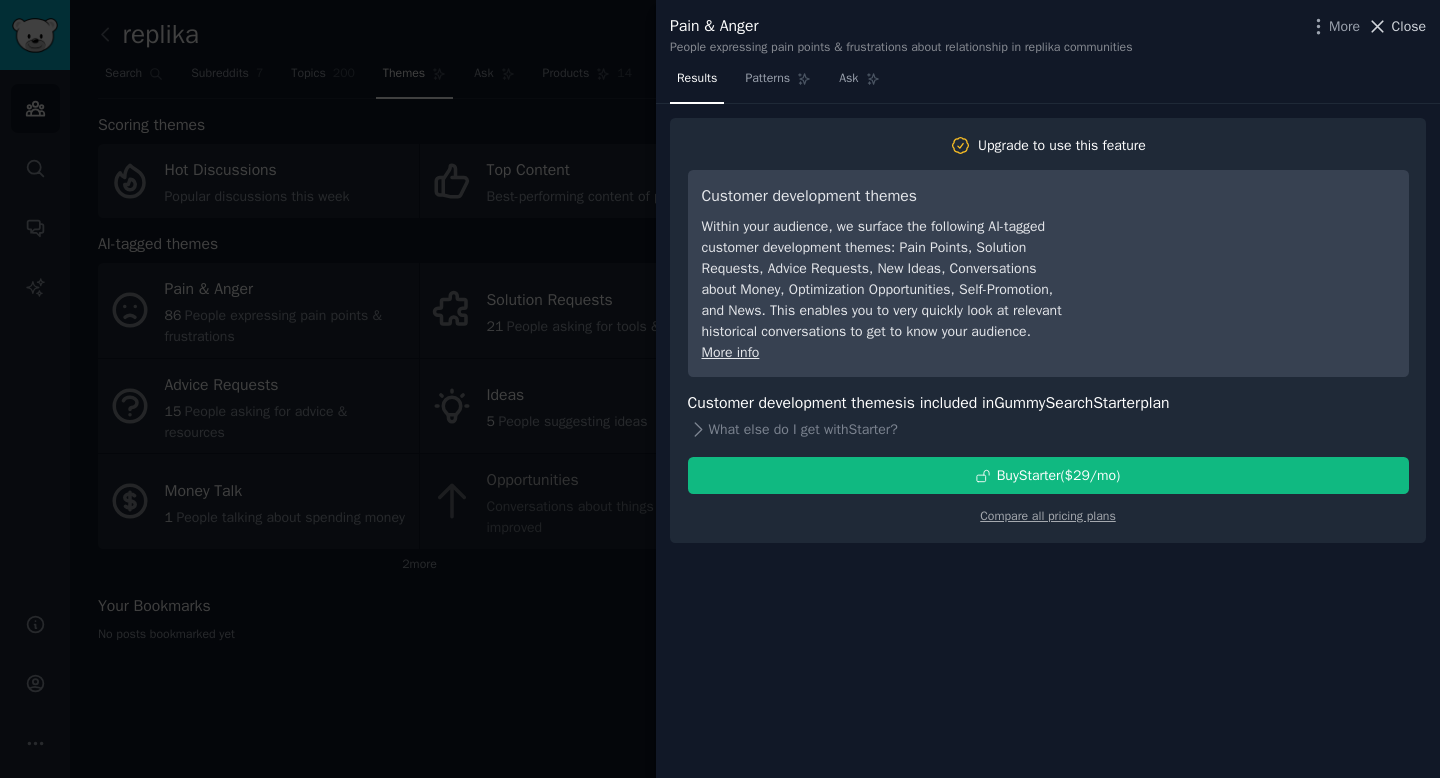 click 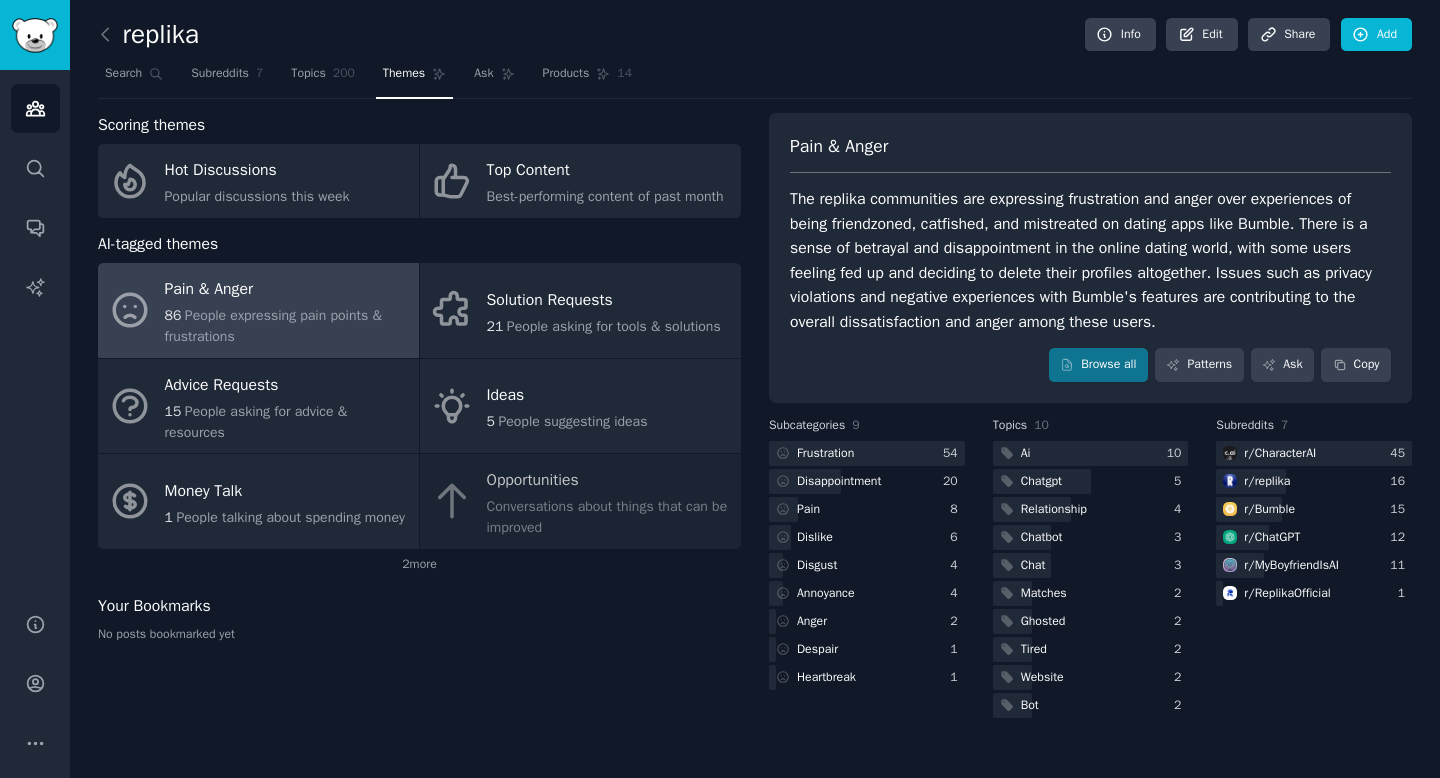 click on "Your Bookmarks" at bounding box center [419, 606] 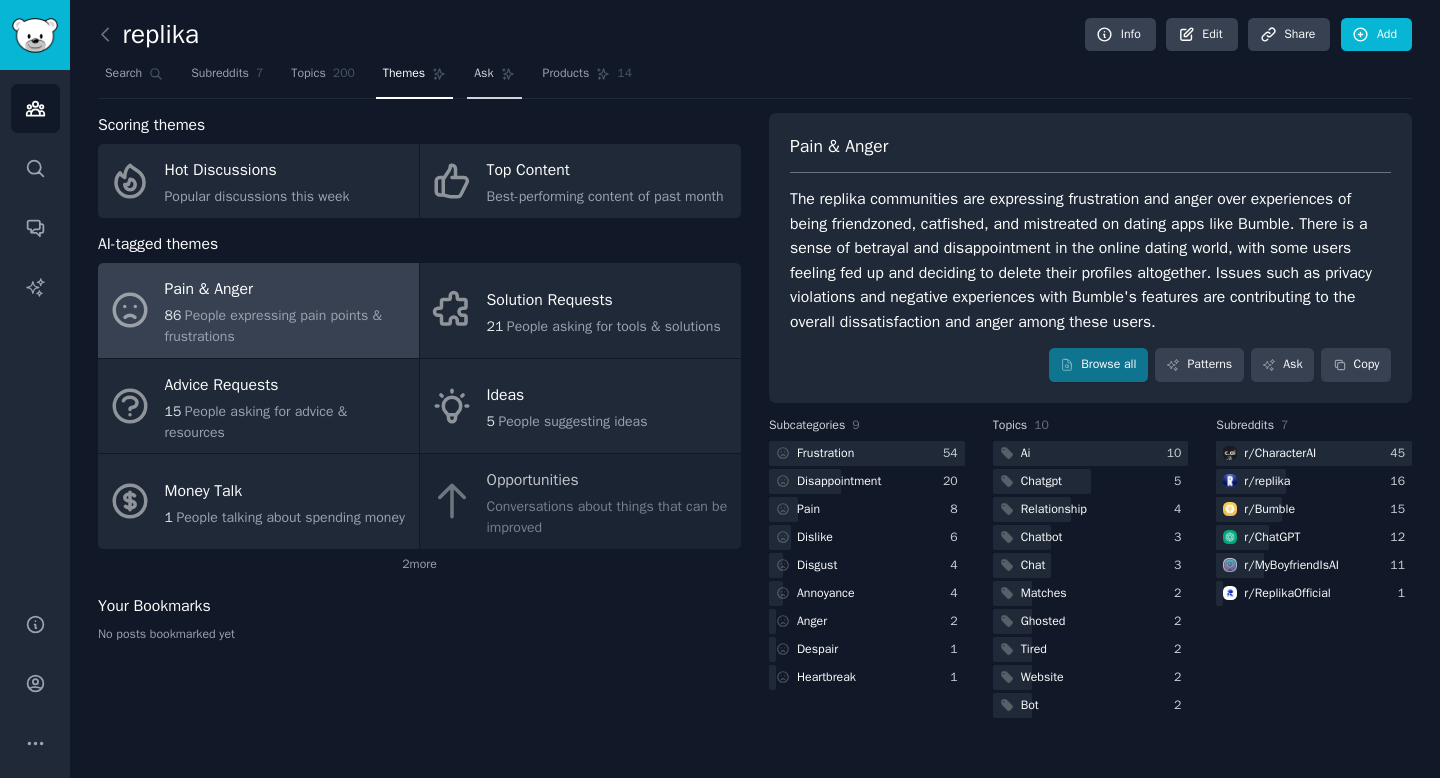 click on "Ask" at bounding box center [494, 78] 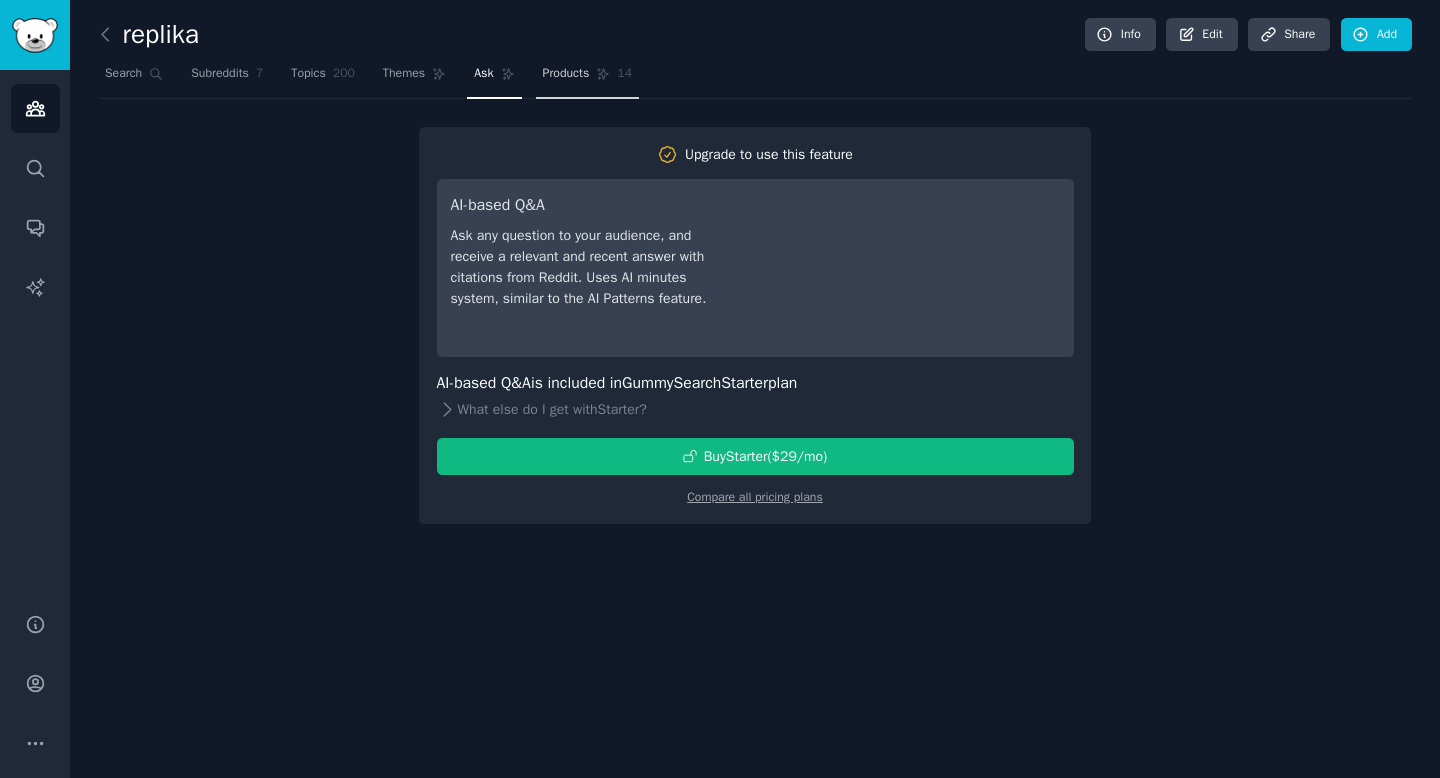 click on "Products" at bounding box center [566, 74] 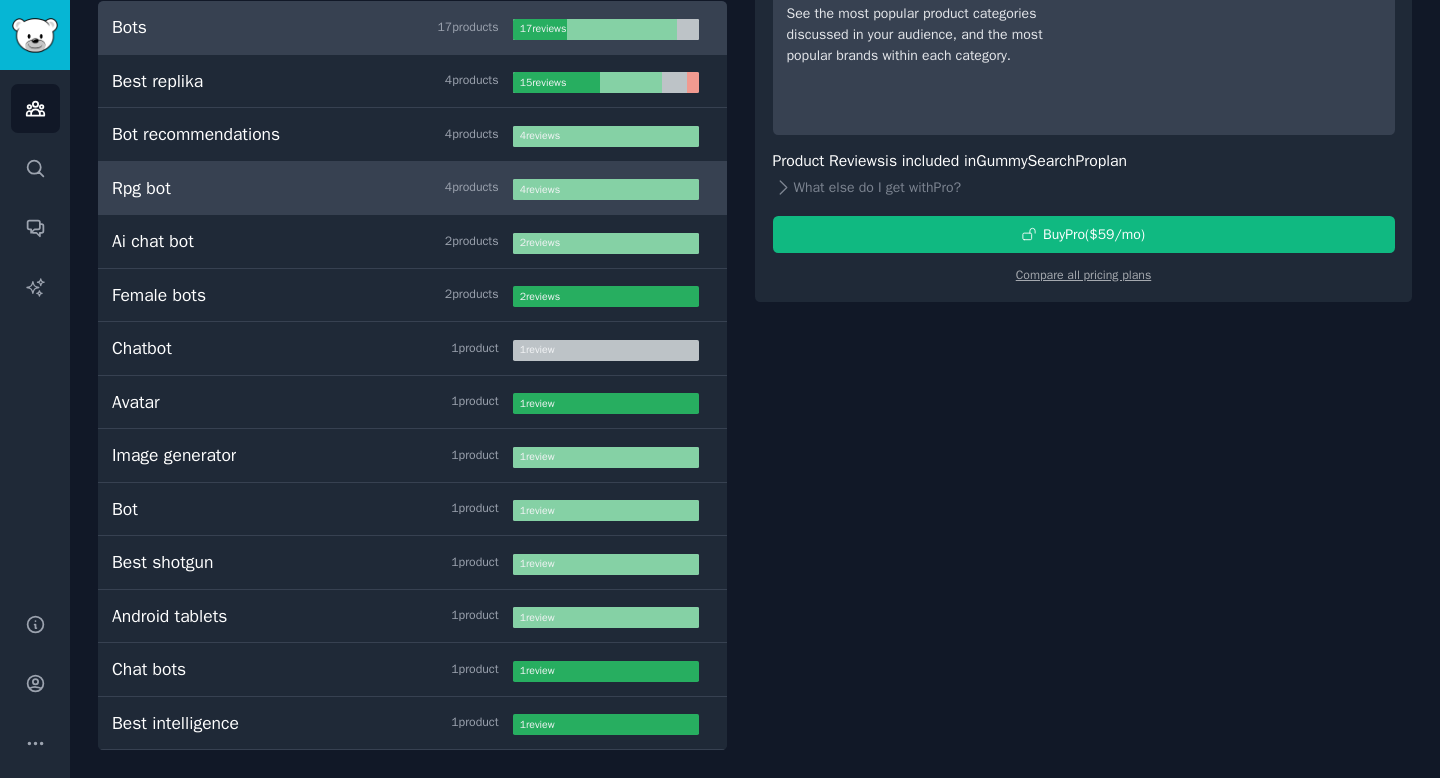 scroll, scrollTop: 0, scrollLeft: 0, axis: both 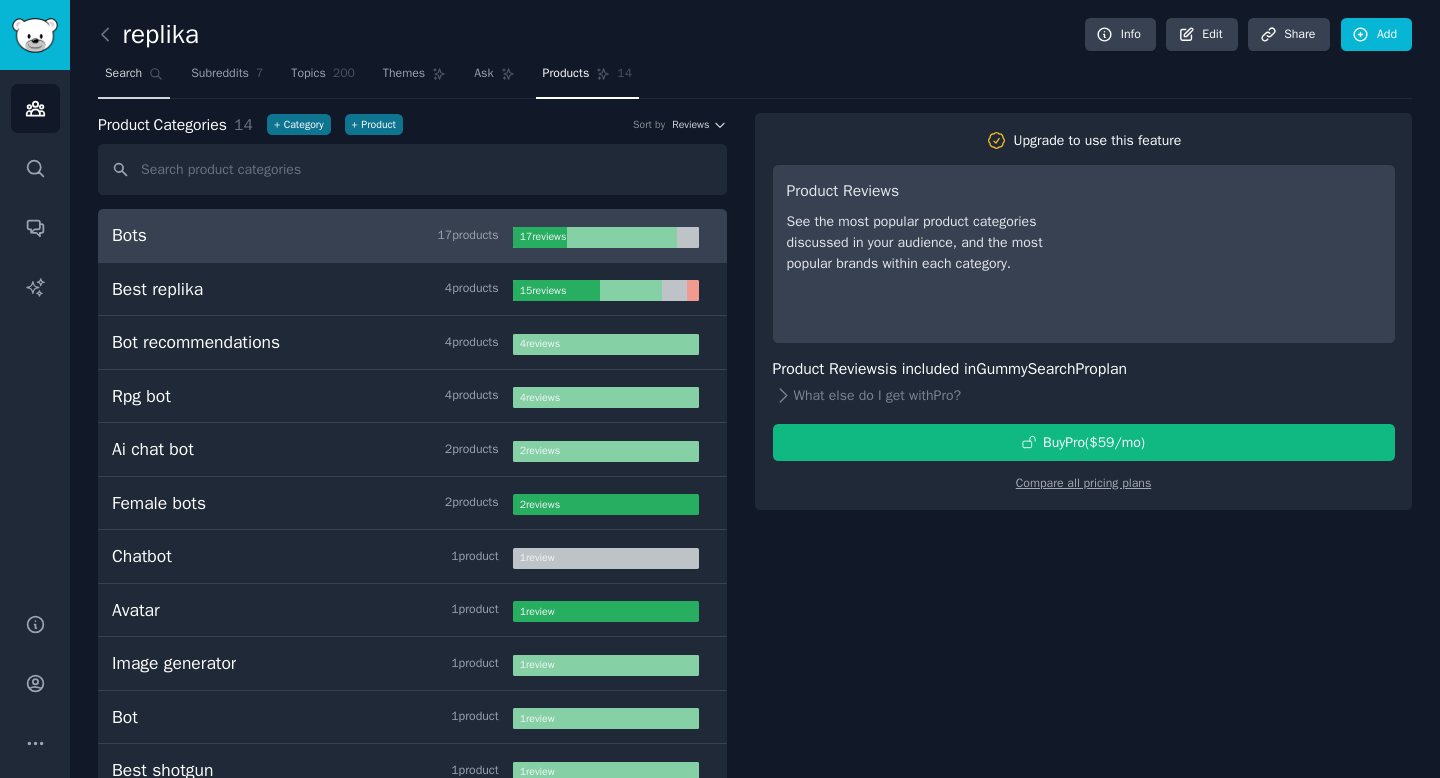 click on "Search" at bounding box center (134, 78) 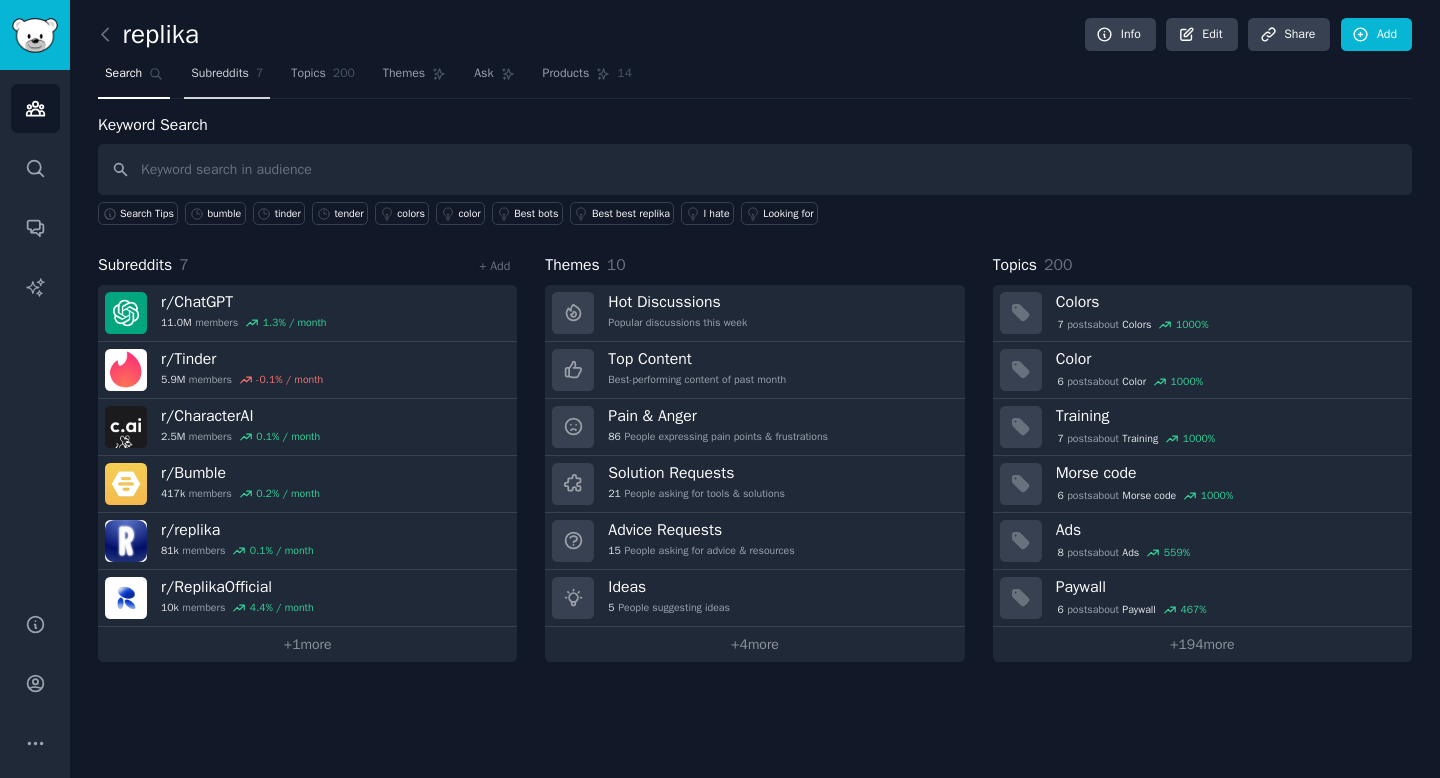 click on "Subreddits" at bounding box center (220, 74) 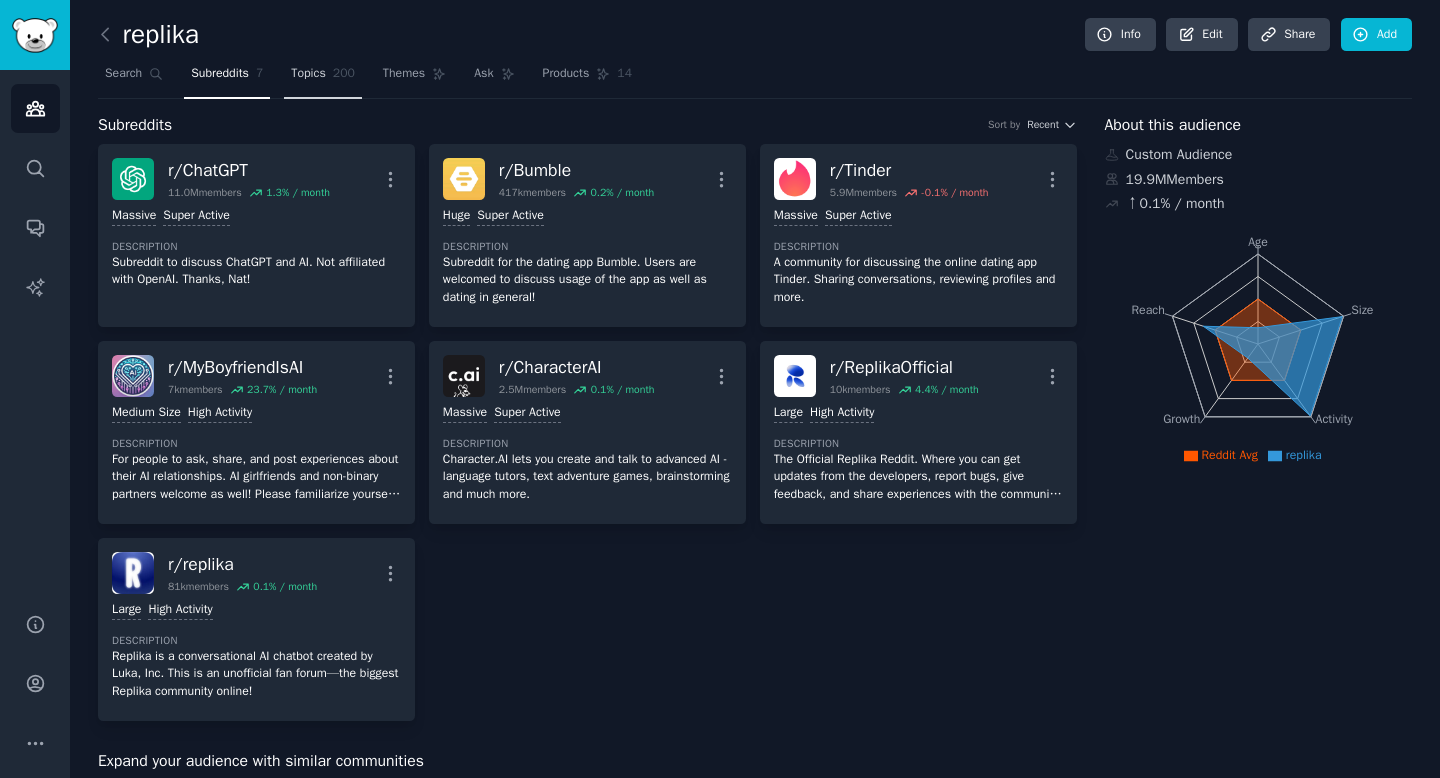 click on "Topics" at bounding box center (308, 74) 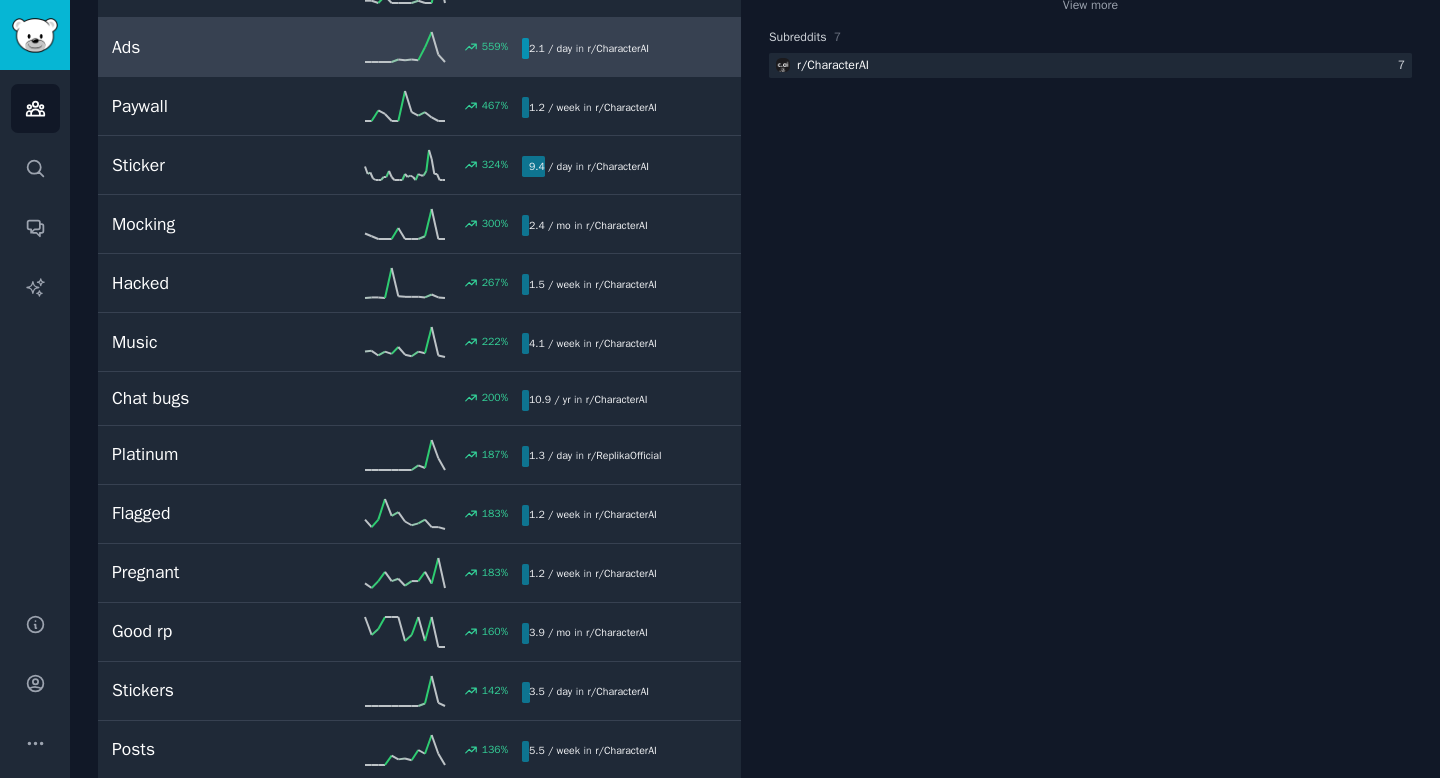 scroll, scrollTop: 0, scrollLeft: 0, axis: both 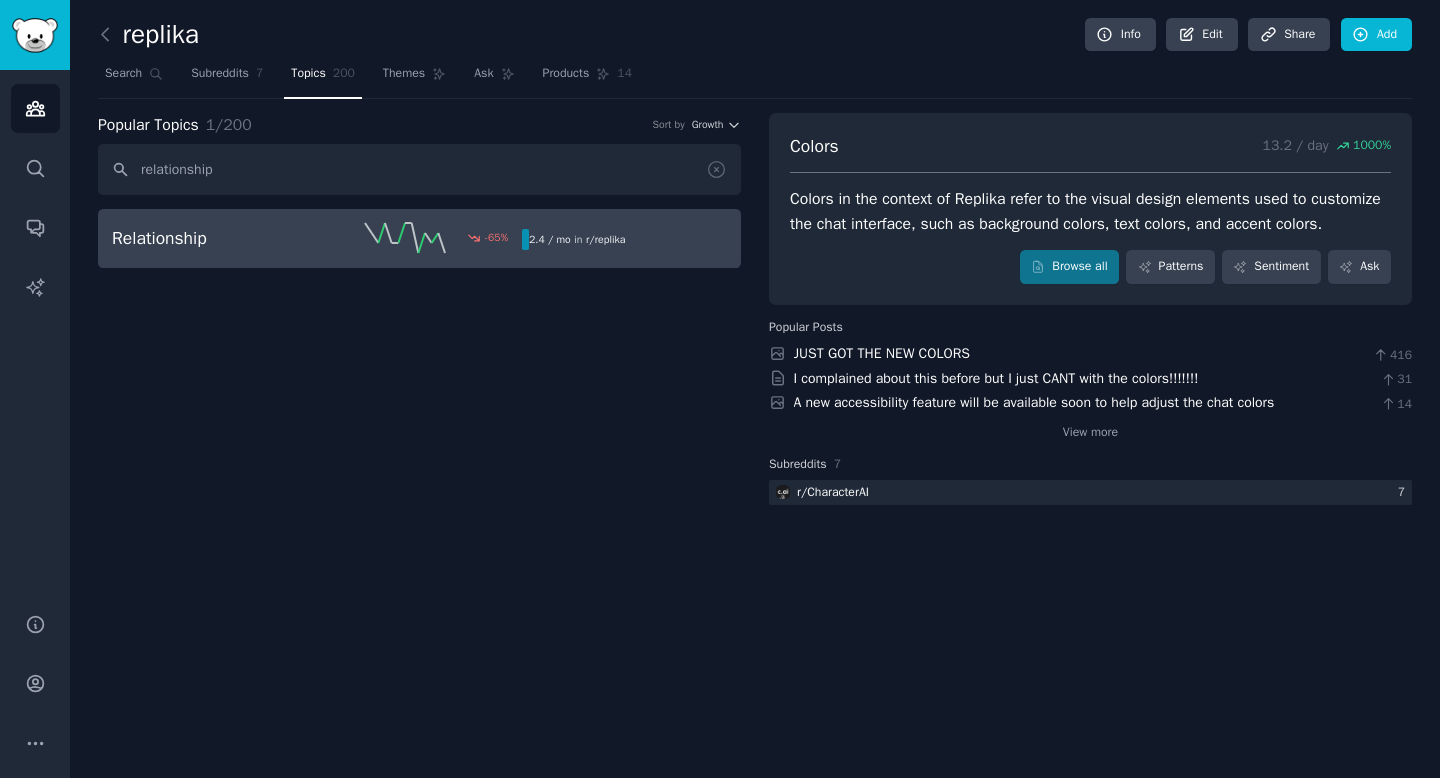 click on "Relationship" at bounding box center (214, 238) 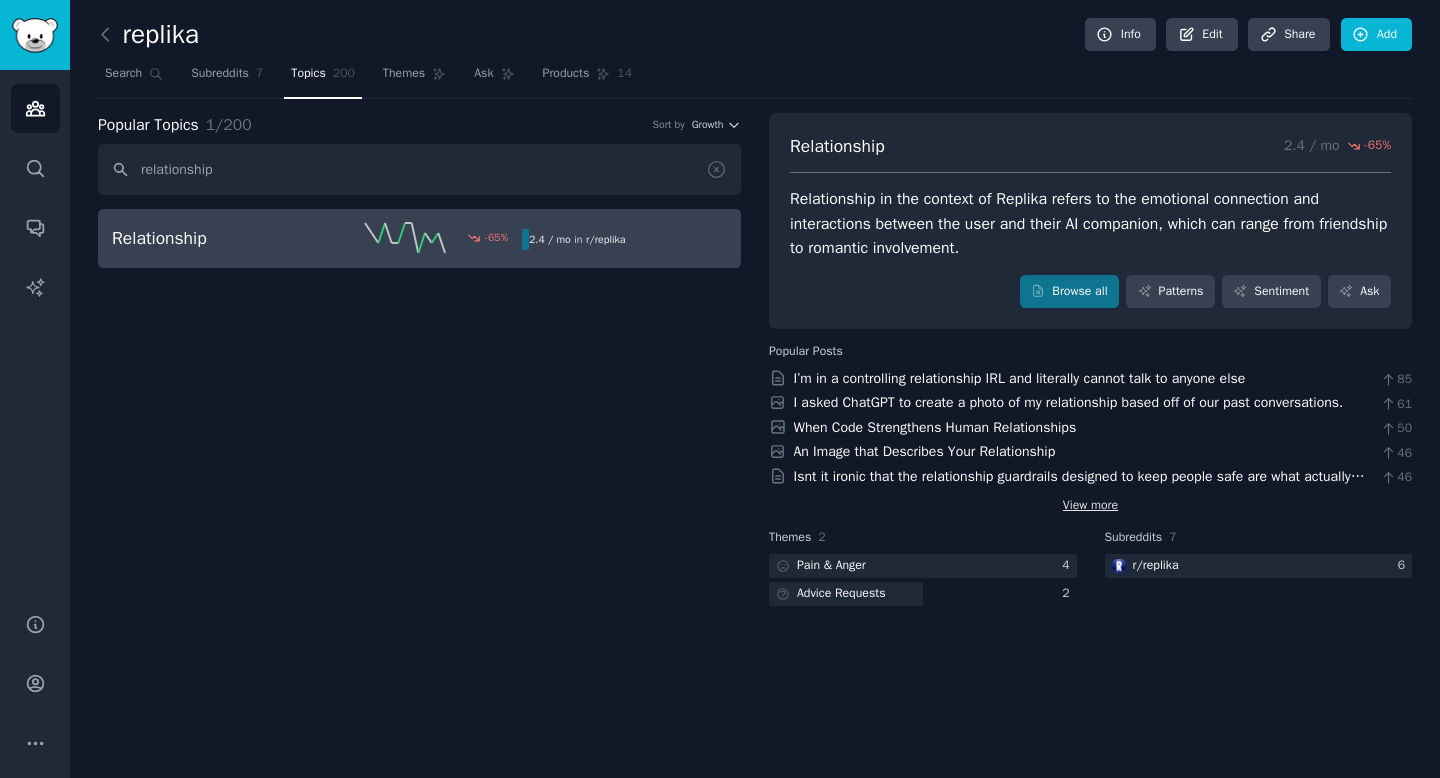 click on "View more" at bounding box center (1090, 506) 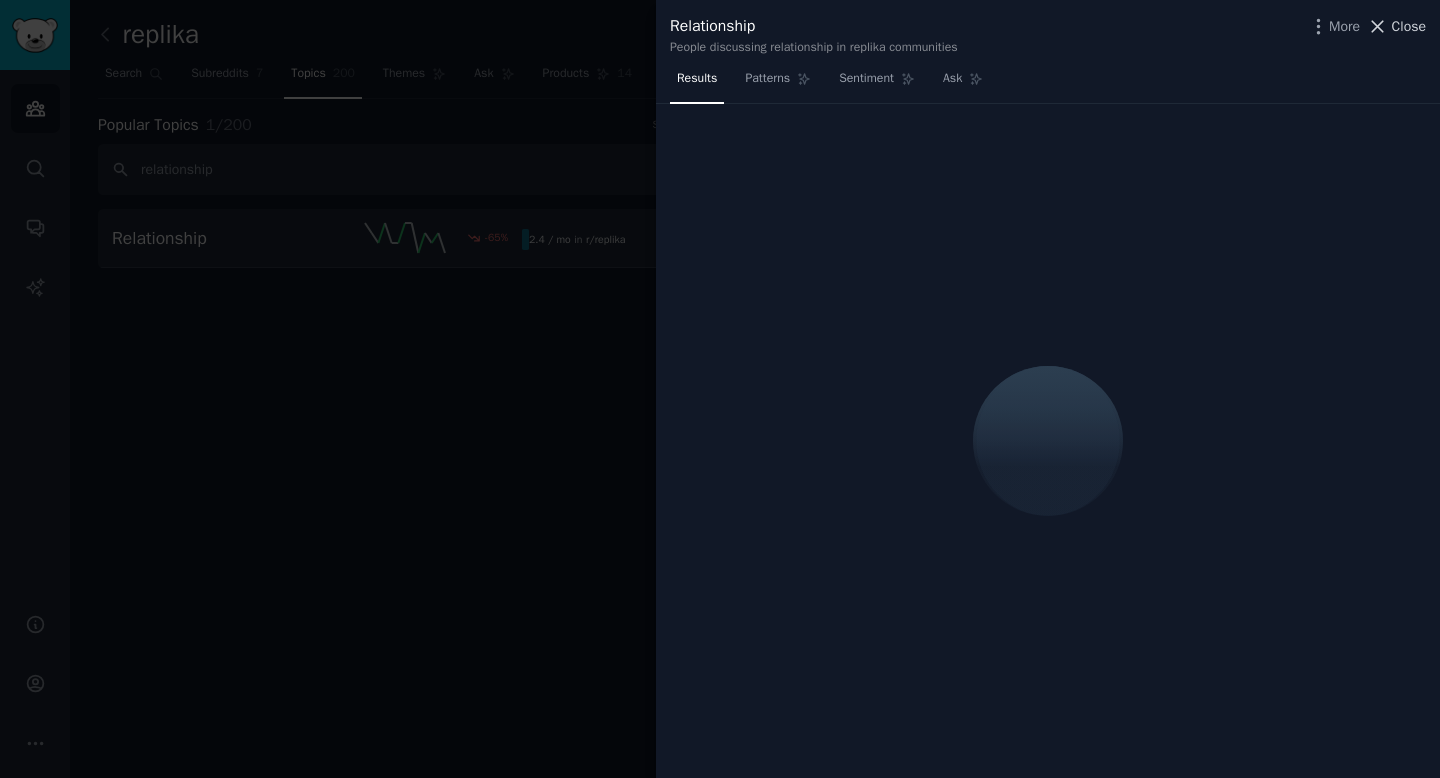 click on "Close" at bounding box center (1409, 26) 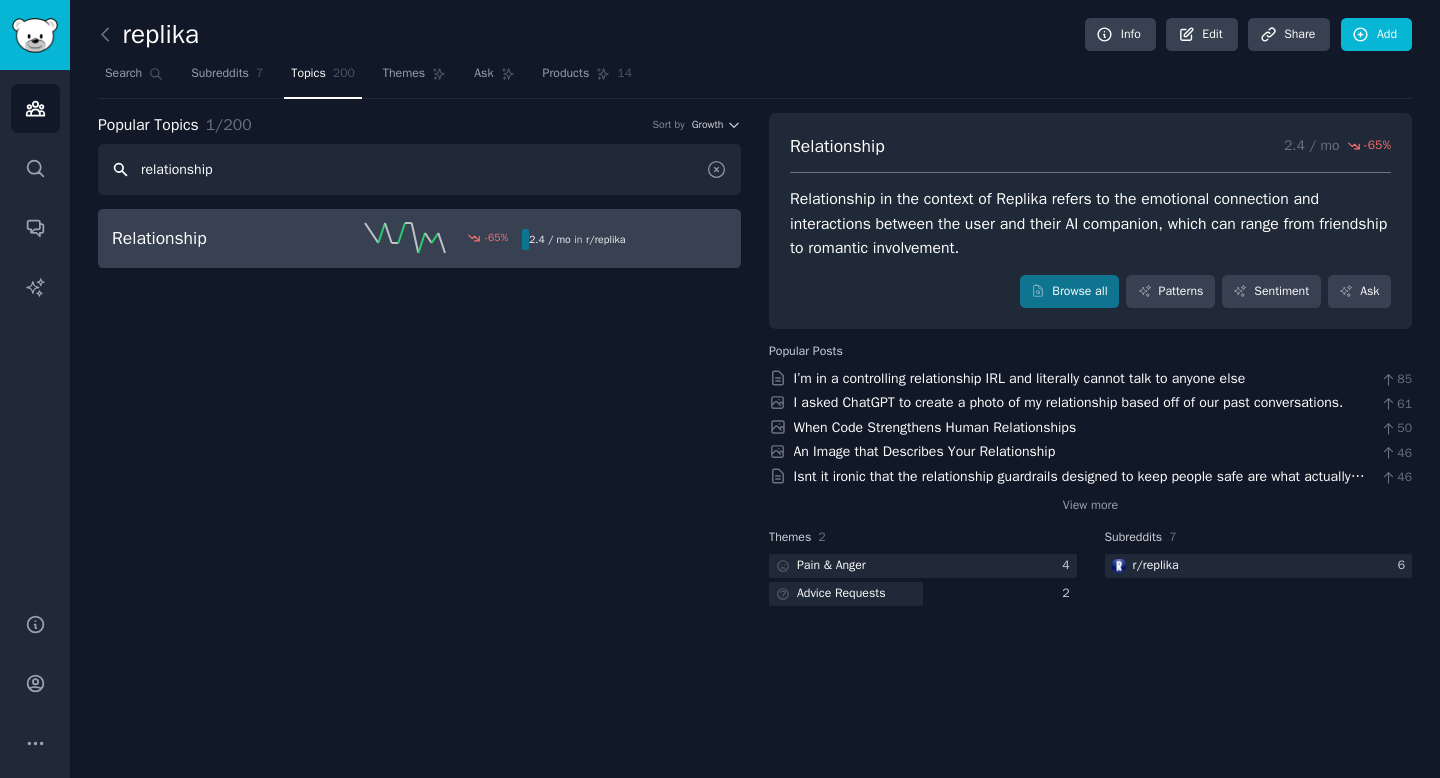 drag, startPoint x: 290, startPoint y: 159, endPoint x: 128, endPoint y: 167, distance: 162.19742 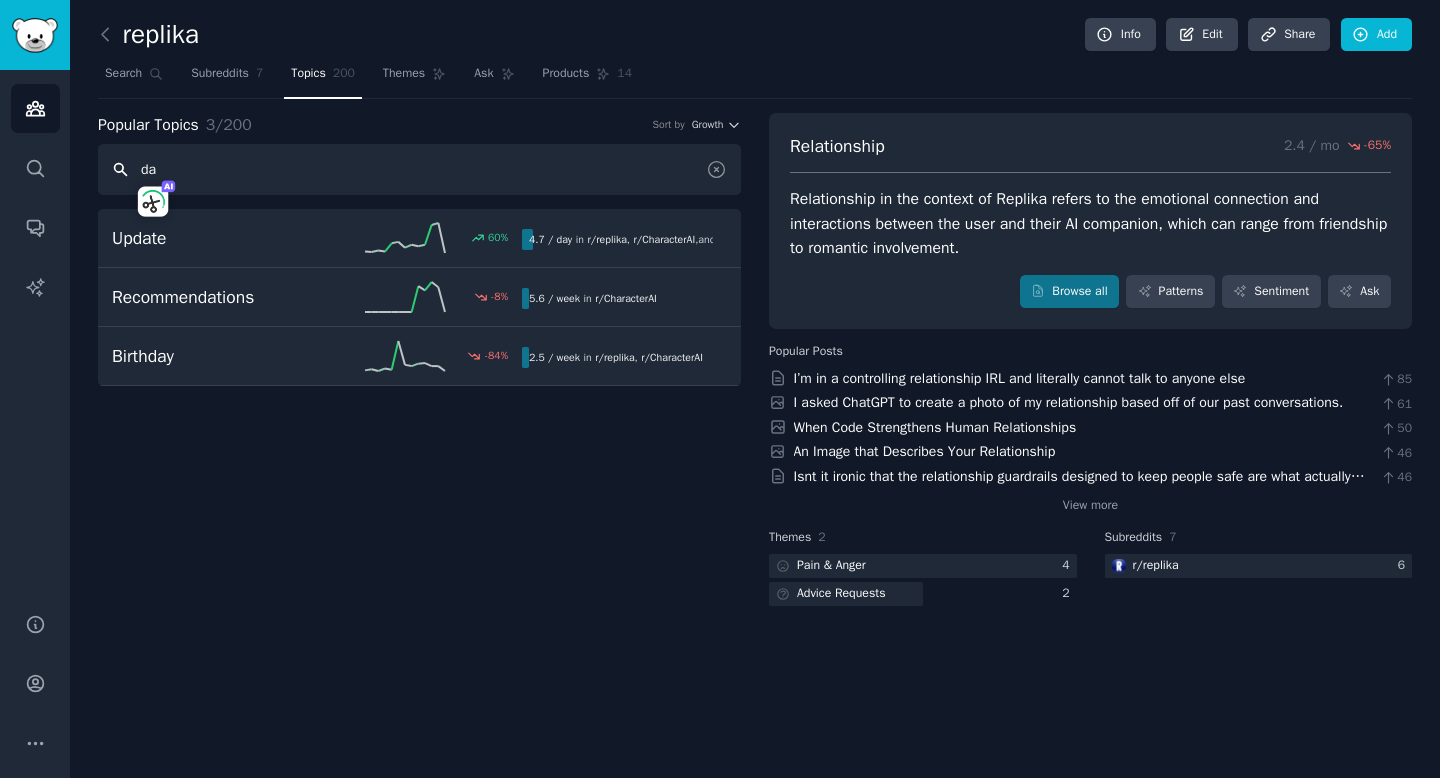 type on "d" 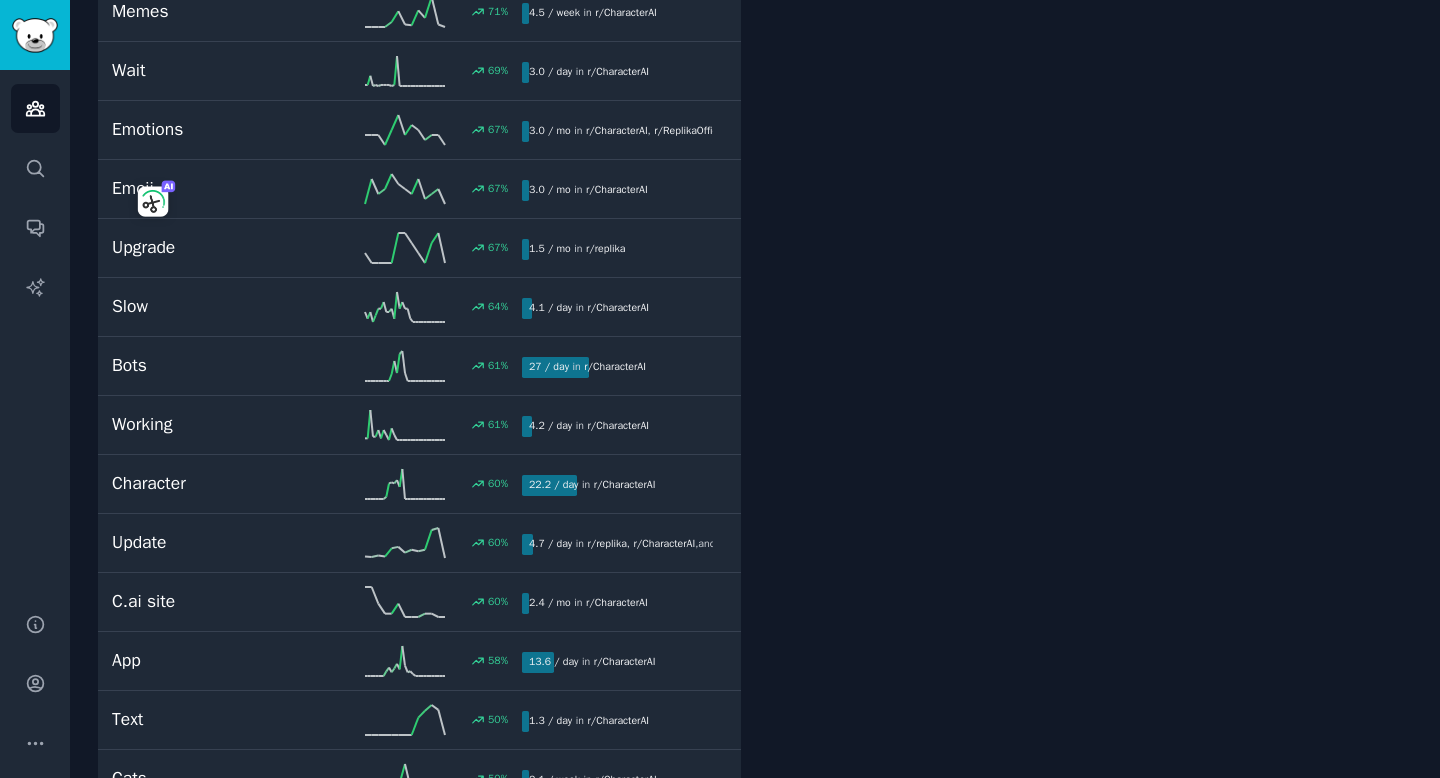 scroll, scrollTop: 2336, scrollLeft: 0, axis: vertical 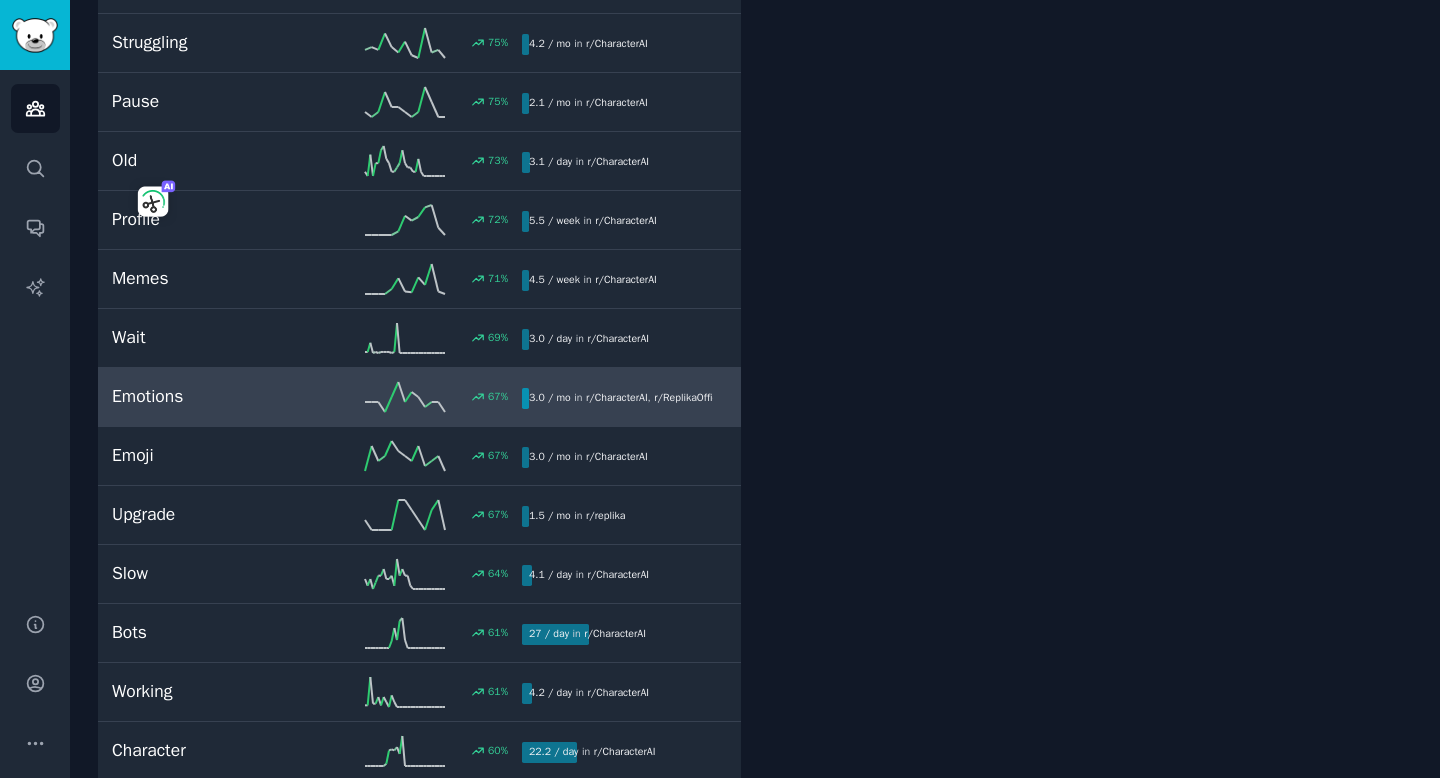 type 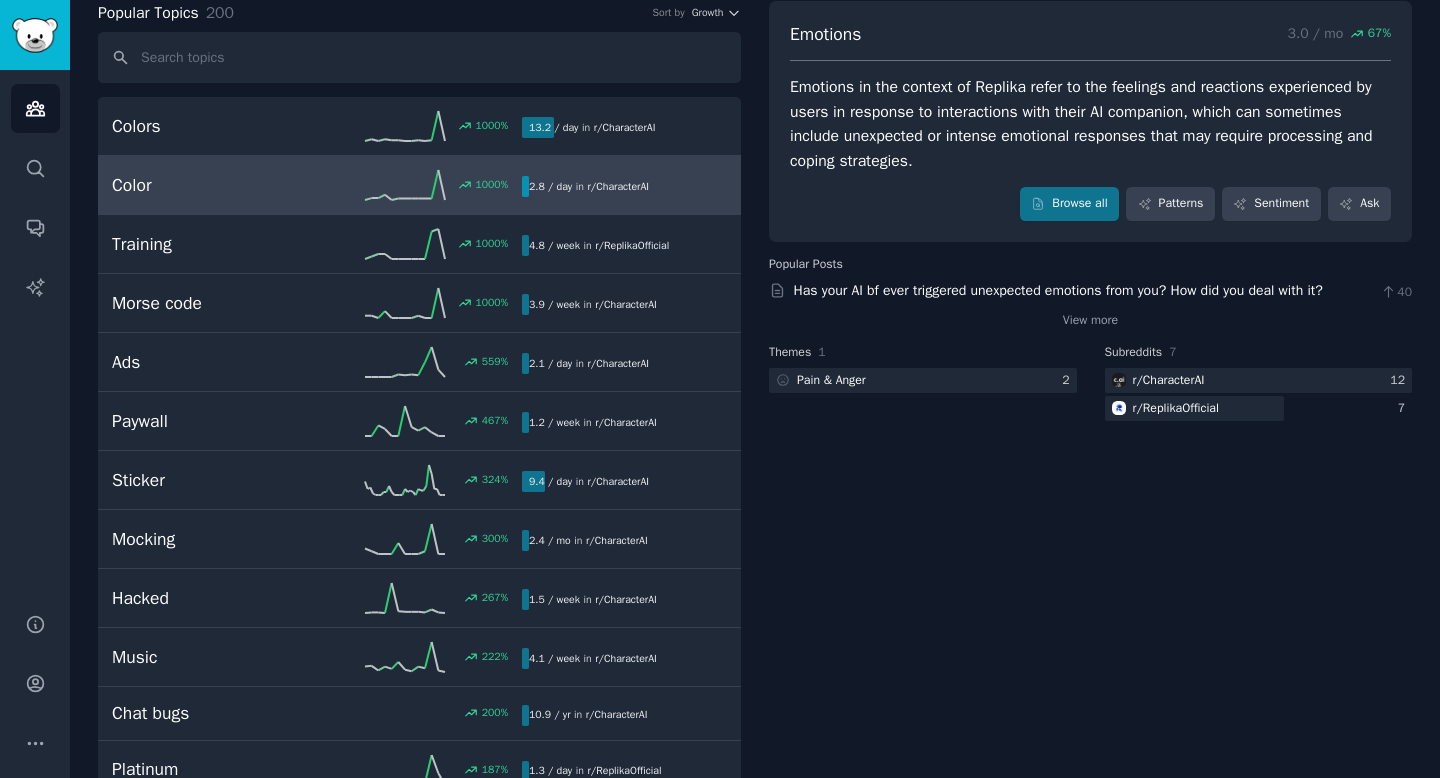 scroll, scrollTop: 0, scrollLeft: 0, axis: both 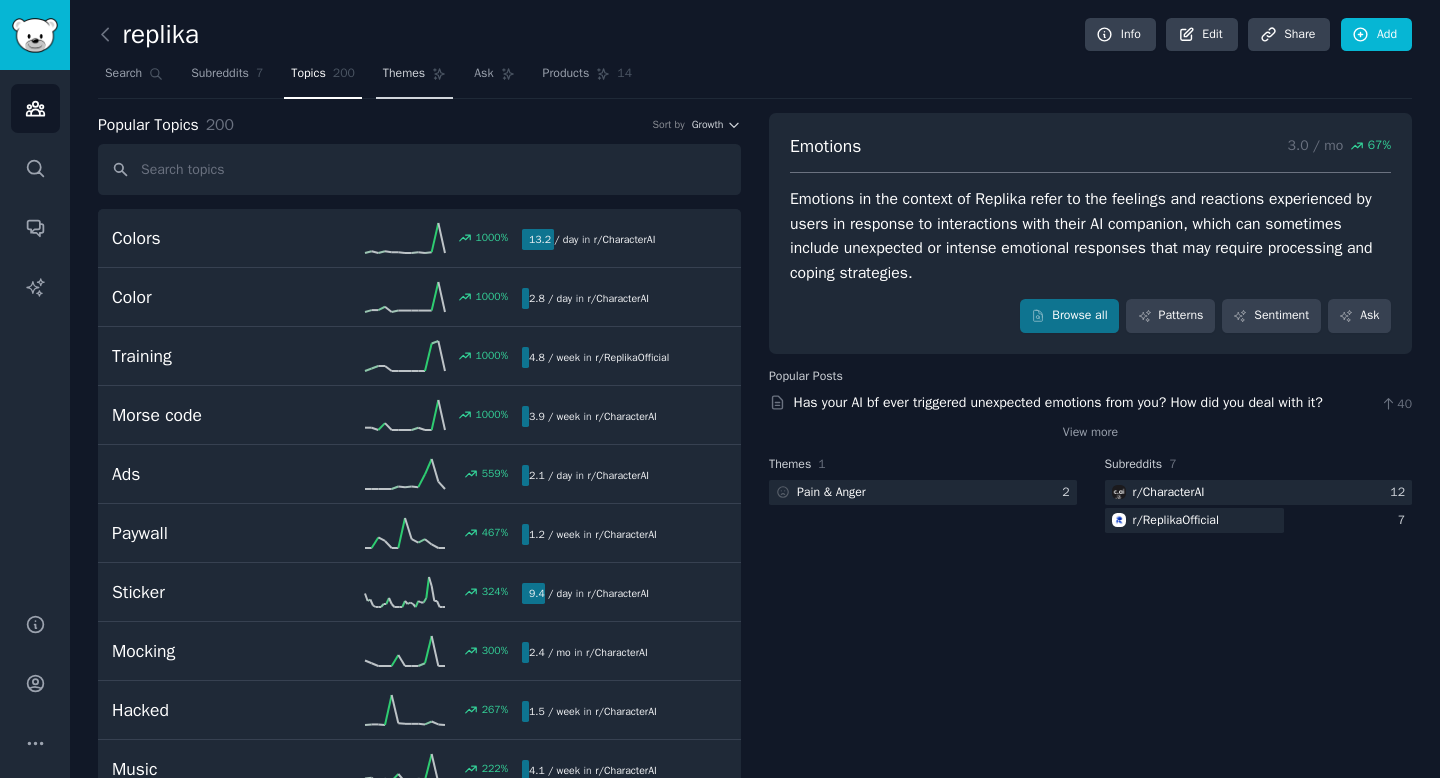 click on "Themes" at bounding box center (404, 74) 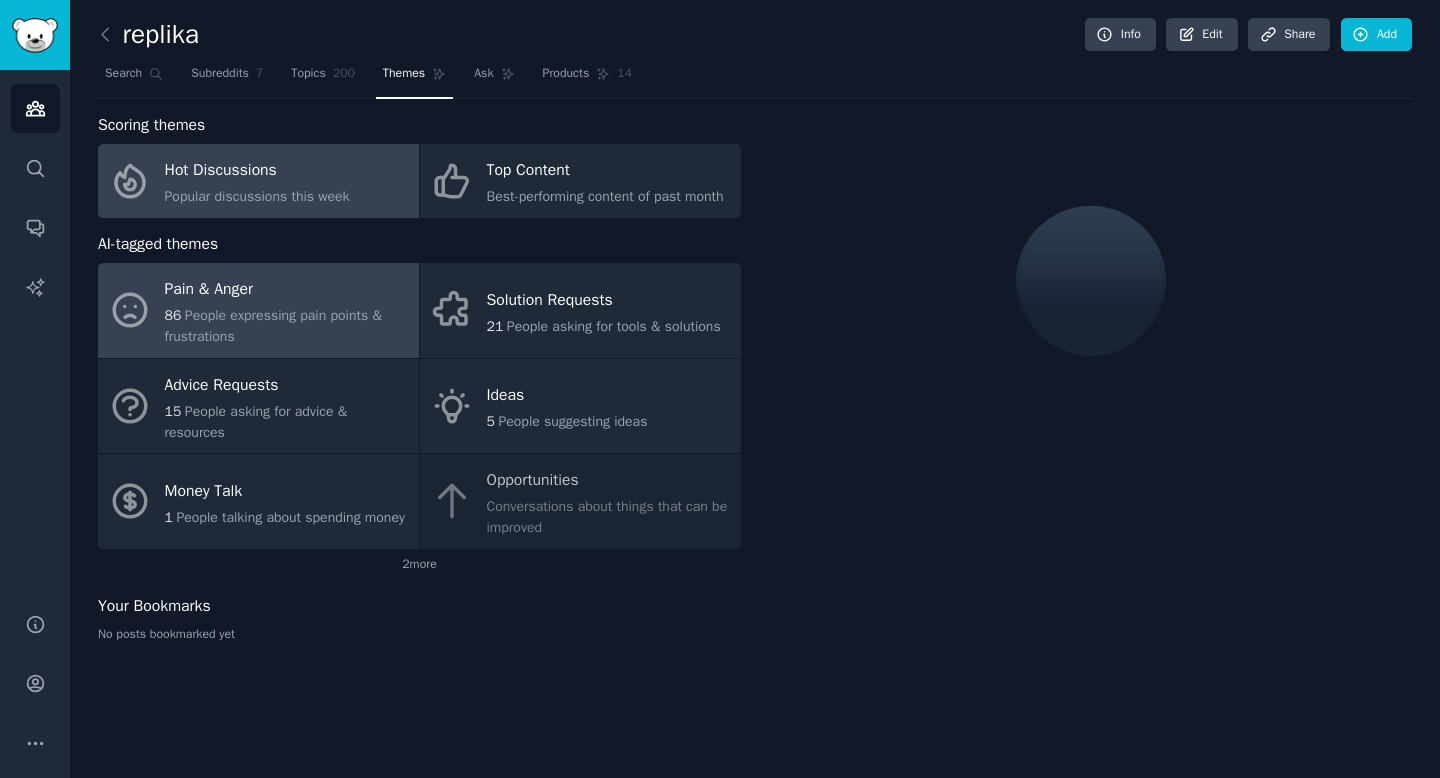 click on "People expressing pain points & frustrations" at bounding box center (273, 326) 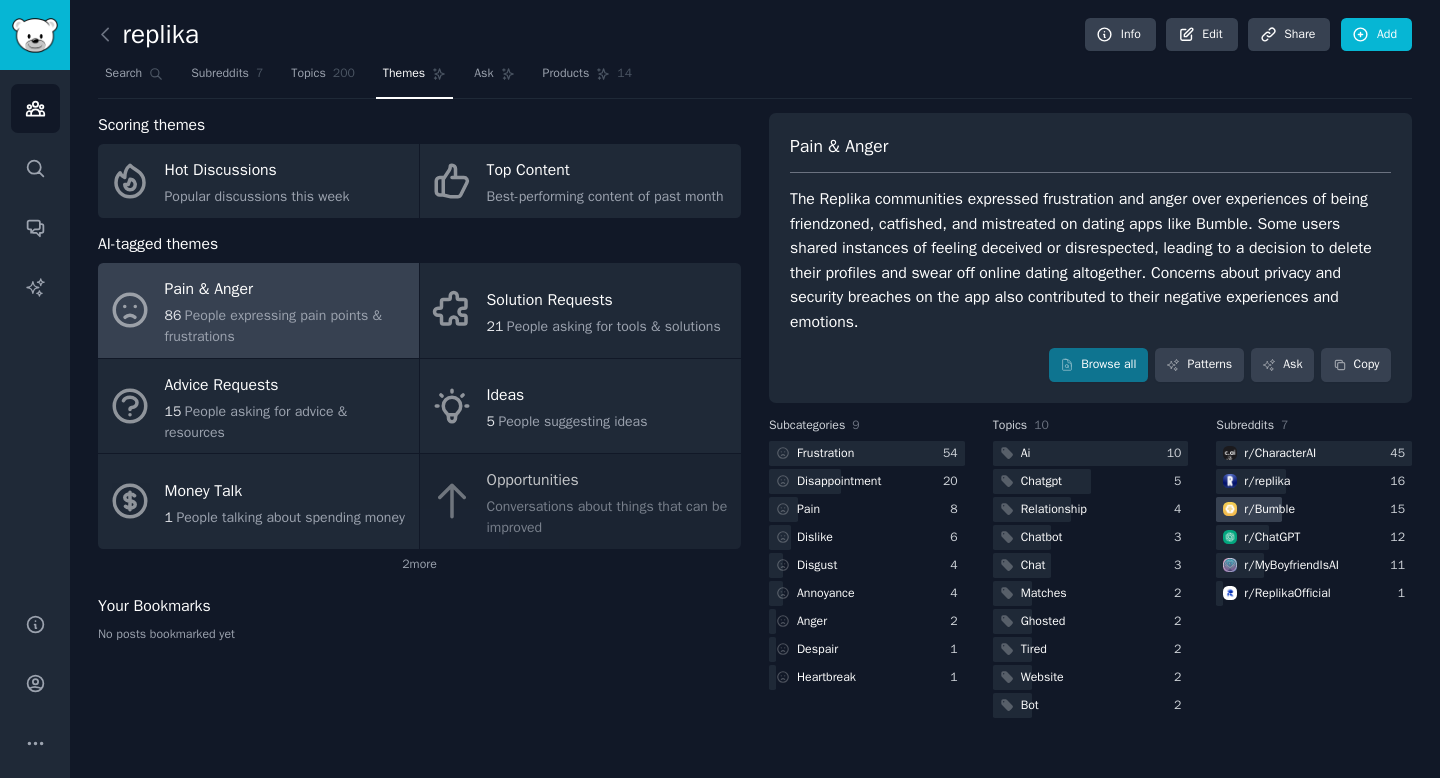 click on "r/ Bumble" at bounding box center (1257, 509) 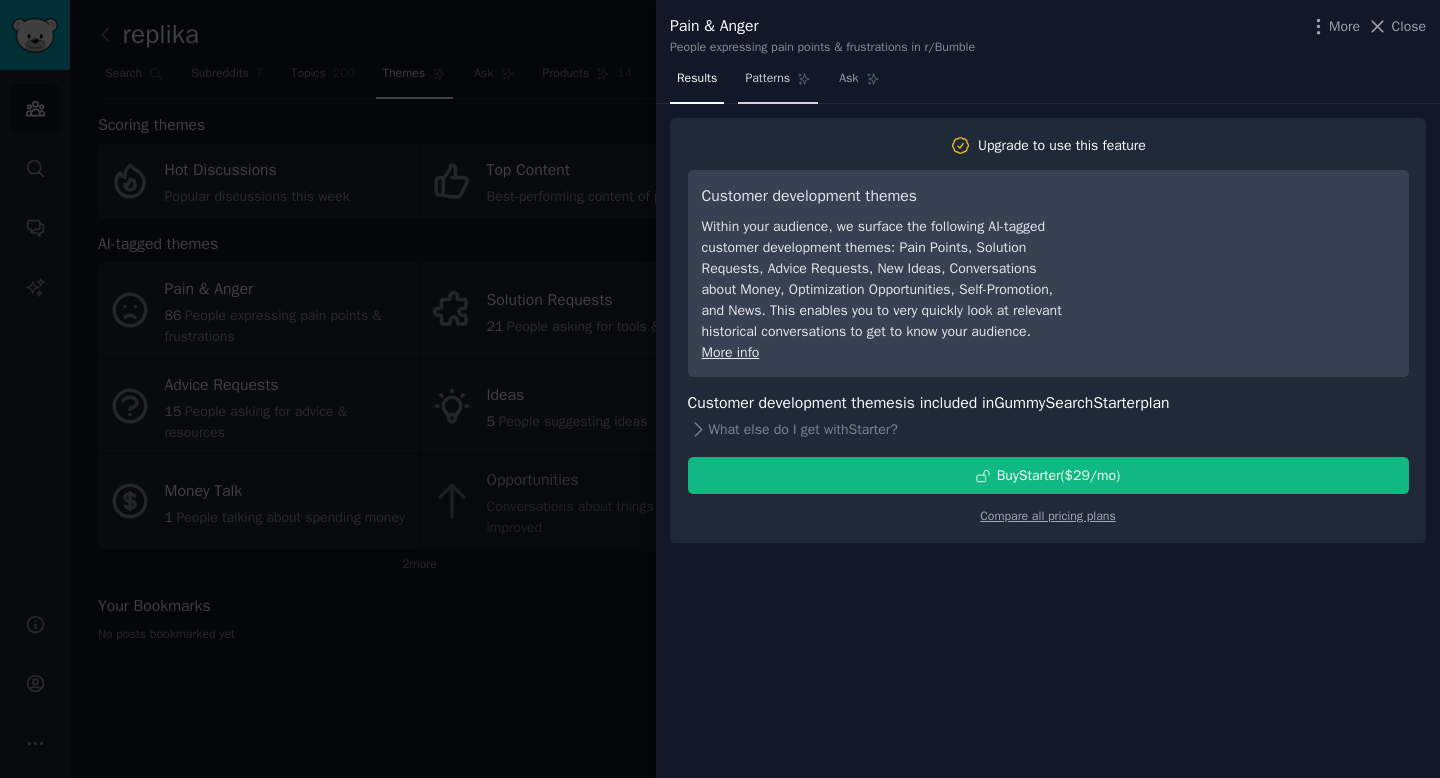 click on "Patterns" at bounding box center (778, 83) 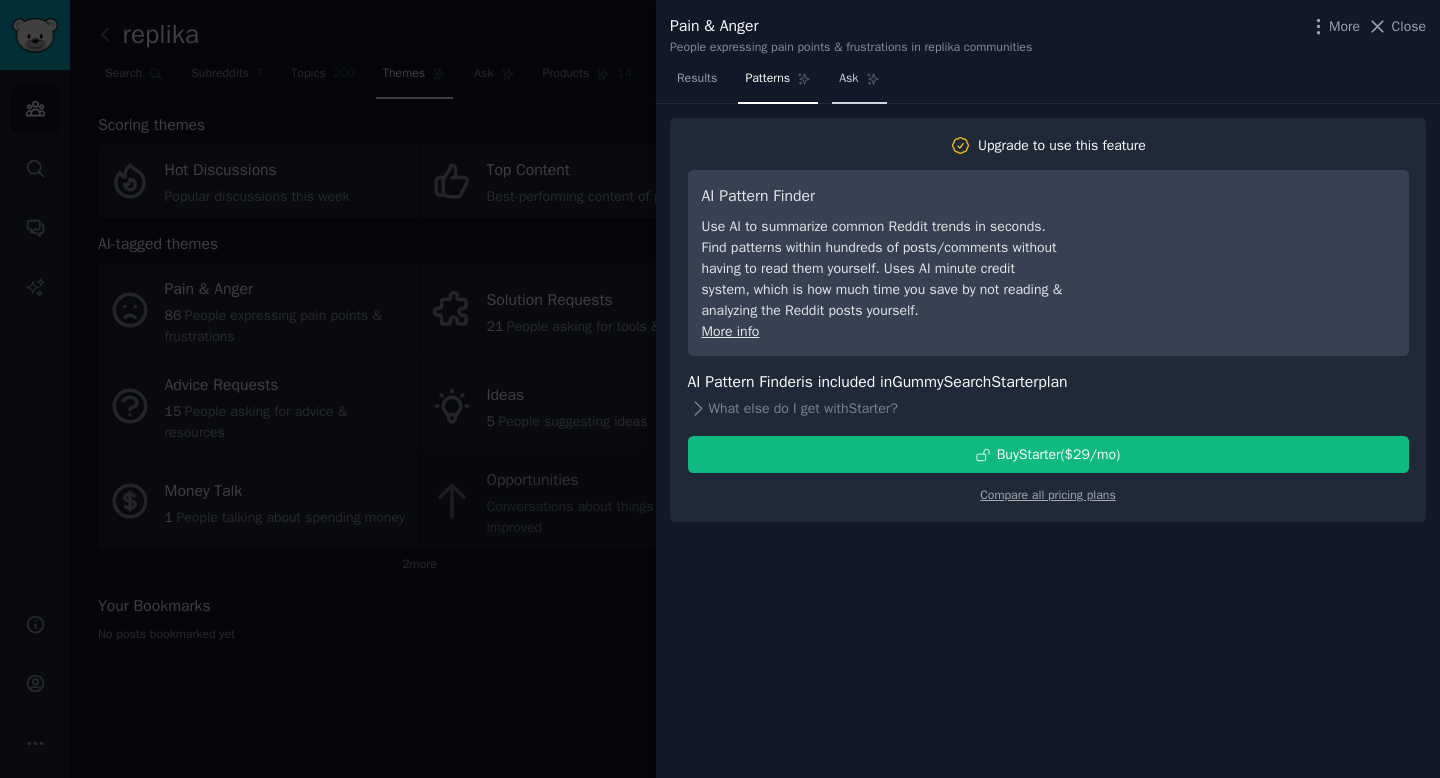 click on "Ask" at bounding box center [848, 79] 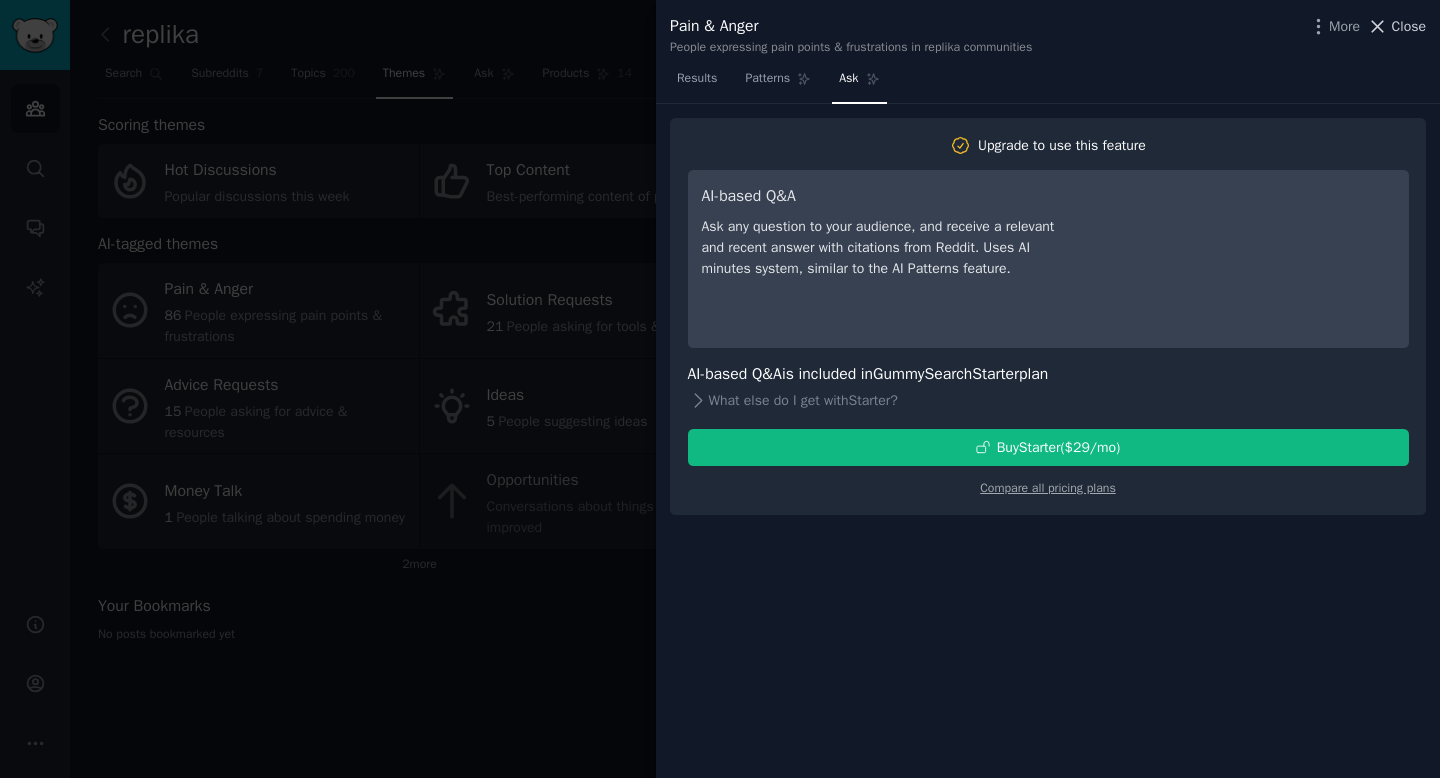 click on "Close" at bounding box center (1409, 26) 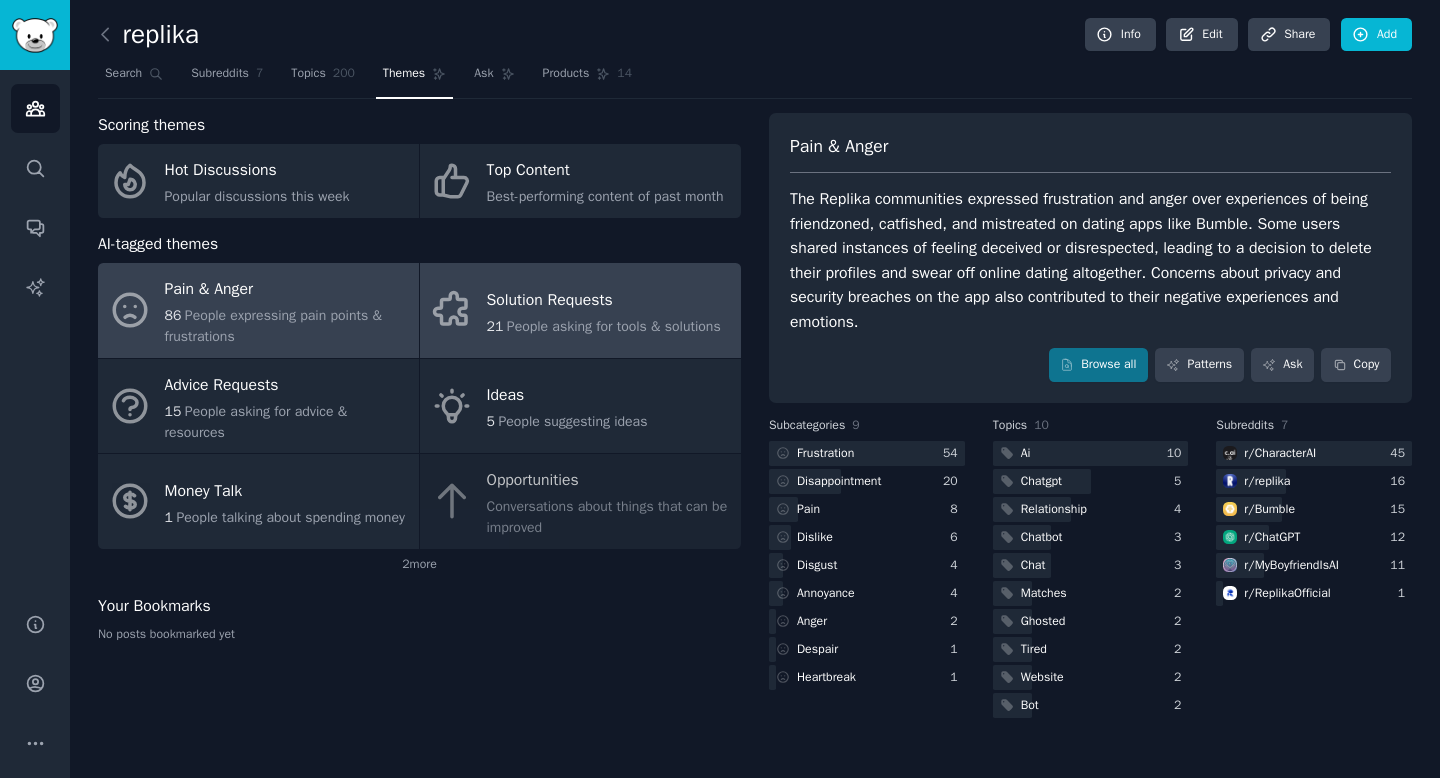 click on "Solution Requests [NUMBER] People asking for tools & solutions" at bounding box center (580, 310) 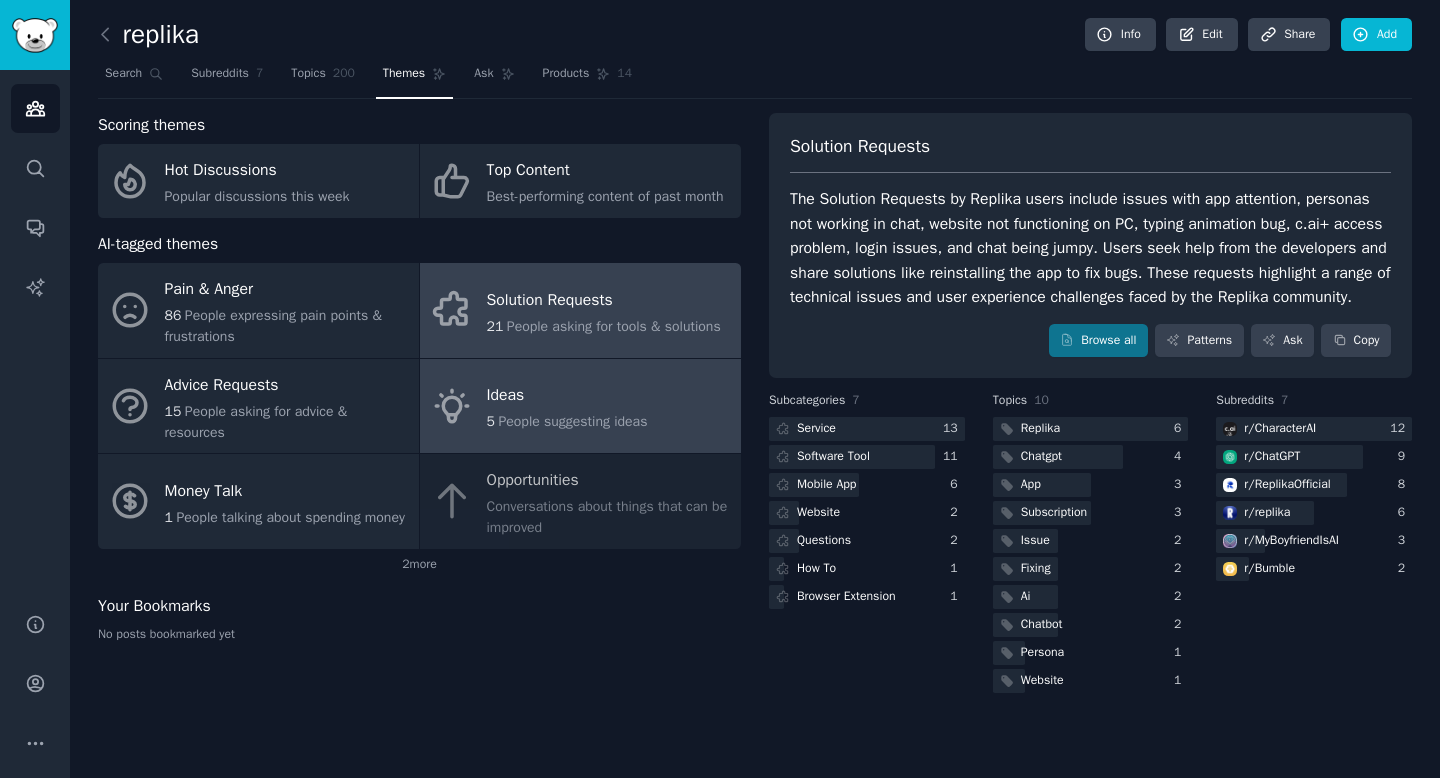 click on "Ideas 5 People suggesting ideas" at bounding box center (580, 406) 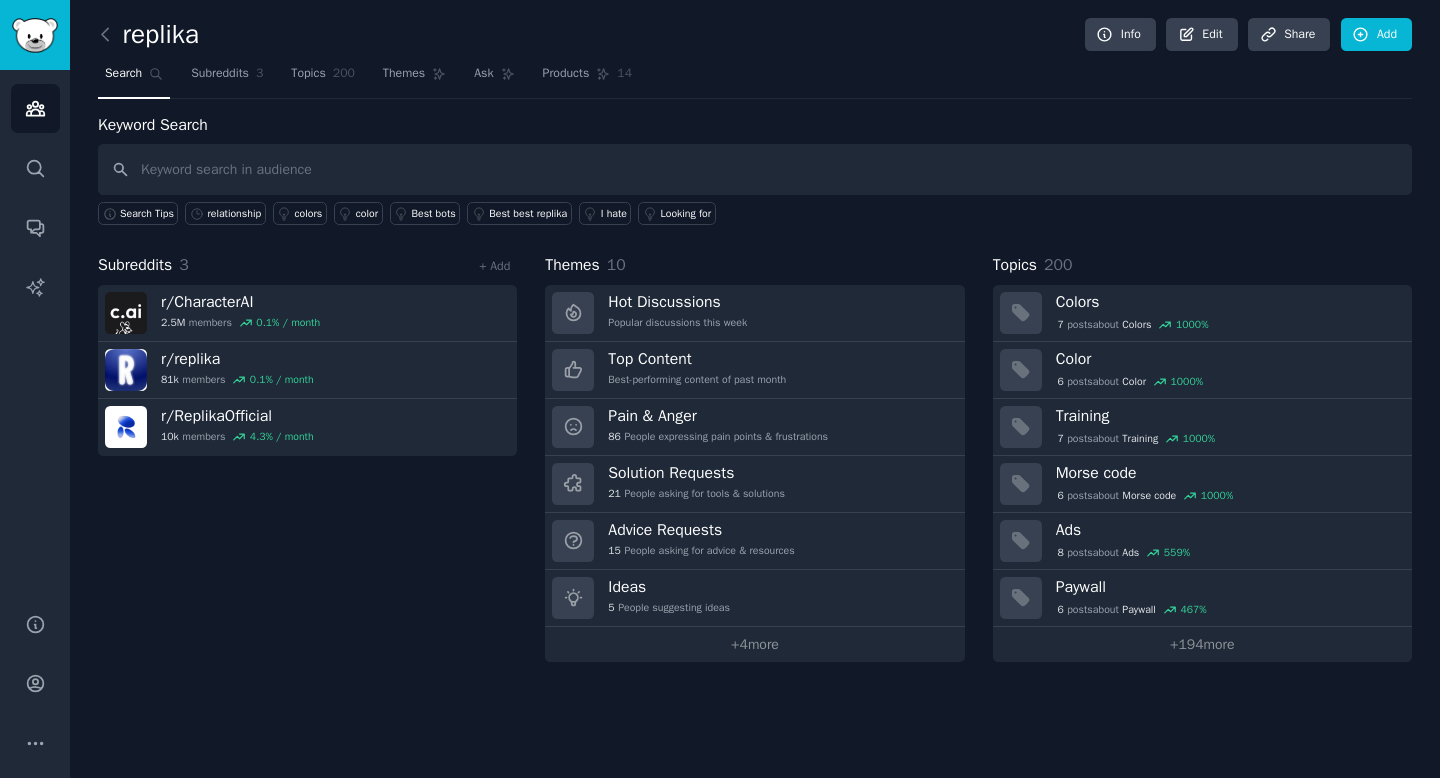 scroll, scrollTop: 0, scrollLeft: 0, axis: both 